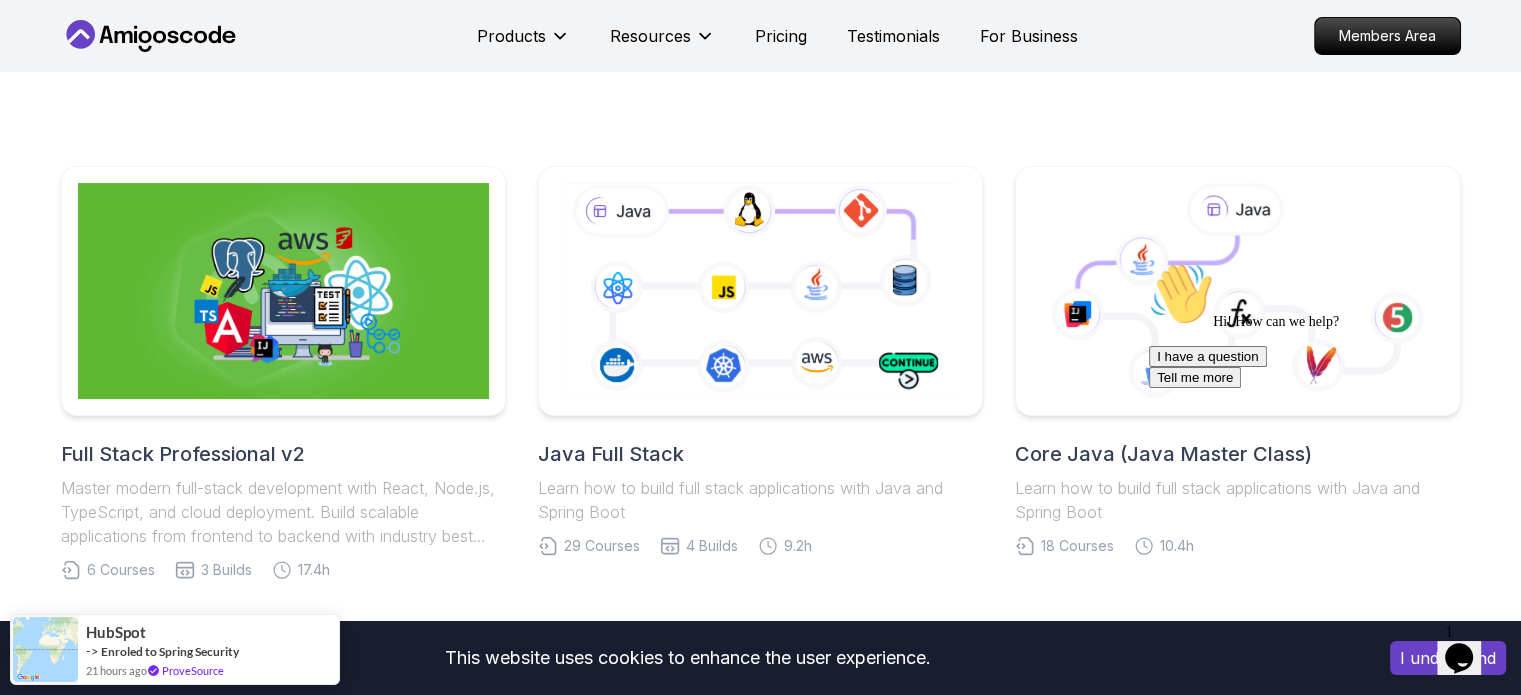 scroll, scrollTop: 351, scrollLeft: 0, axis: vertical 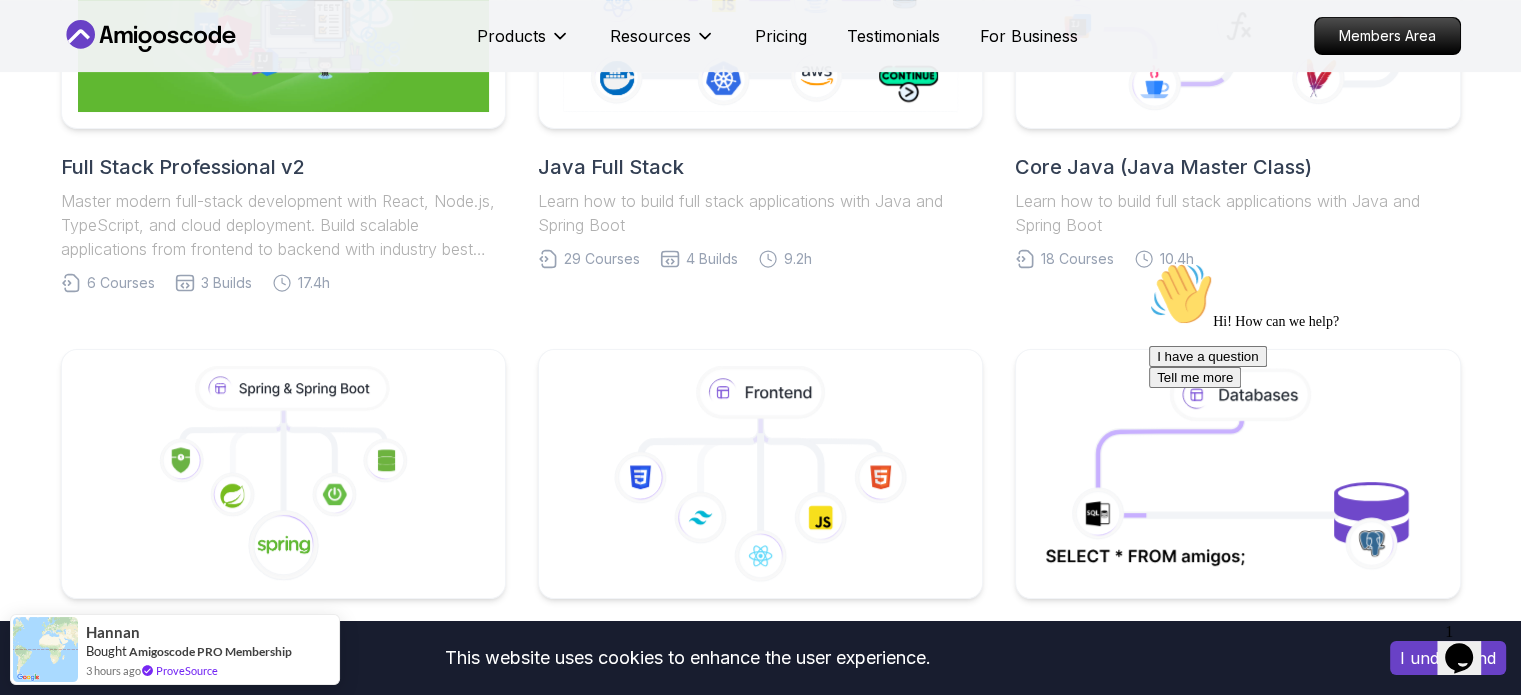 click on "This website uses cookies to enhance the user experience. I understand Products Resources Pricing Testimonials For Business Members Area Products Resources Pricing Testimonials For Business Members Area Roadmaps Start with our   Step-by-Step Roadmaps! Master in-demand tech skills with our proven learning roadmaps. From beginner to expert, follow structured paths that thousands of developers use to land high-paying jobs and accelerate their careers in software development. Full Stack Professional v2 Master modern full-stack development with React, Node.js, TypeScript, and cloud deployment. Build scalable applications from frontend to backend with industry best practices. 6   Courses 3   Builds 17.4h Java Full Stack Learn how to build full stack applications with Java and Spring Boot 29   Courses 4   Builds 9.2h Core Java (Java Master Class) Learn how to build full stack applications with Java and Spring Boot 18   Courses 10.4h Spring and Spring Boot 10   Courses 21.4h Frontend Developer 10   Courses 8.7h 5   4" at bounding box center (760, 818) 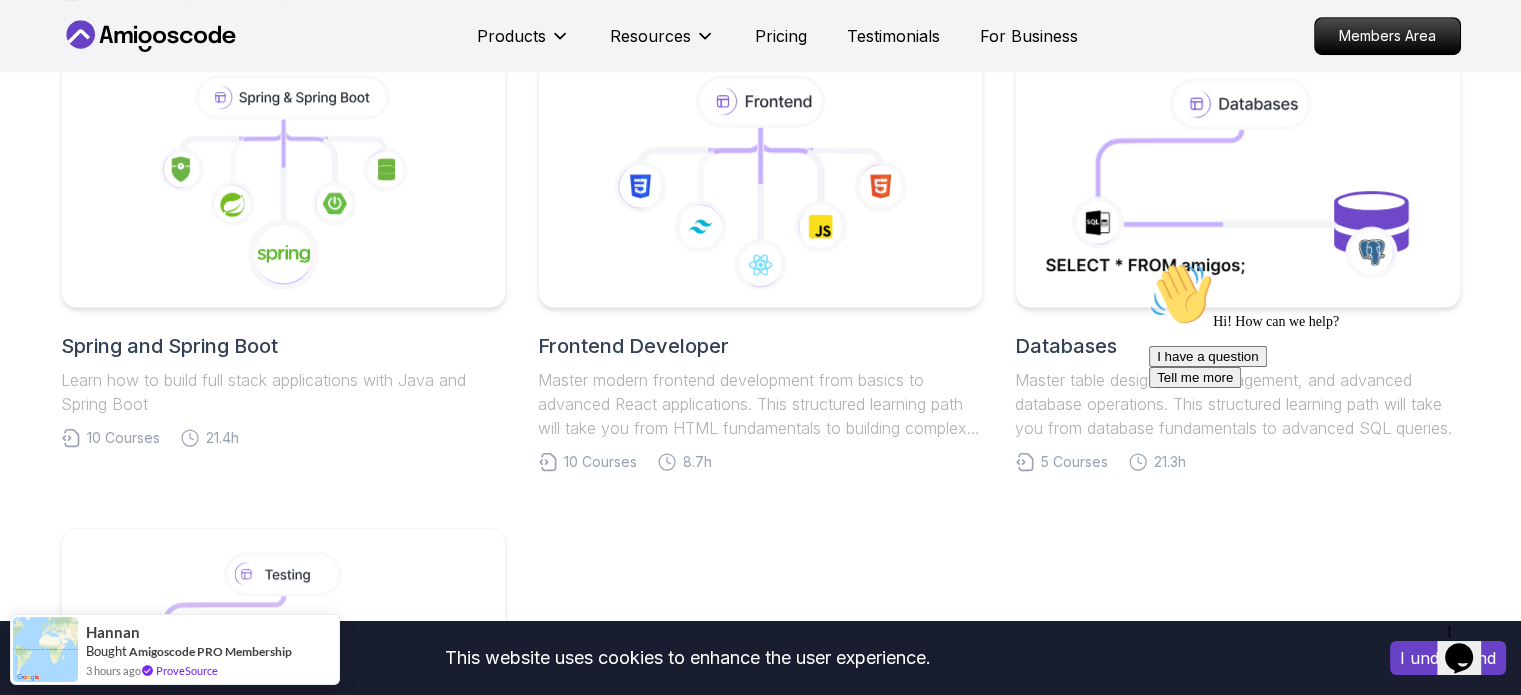 scroll, scrollTop: 968, scrollLeft: 0, axis: vertical 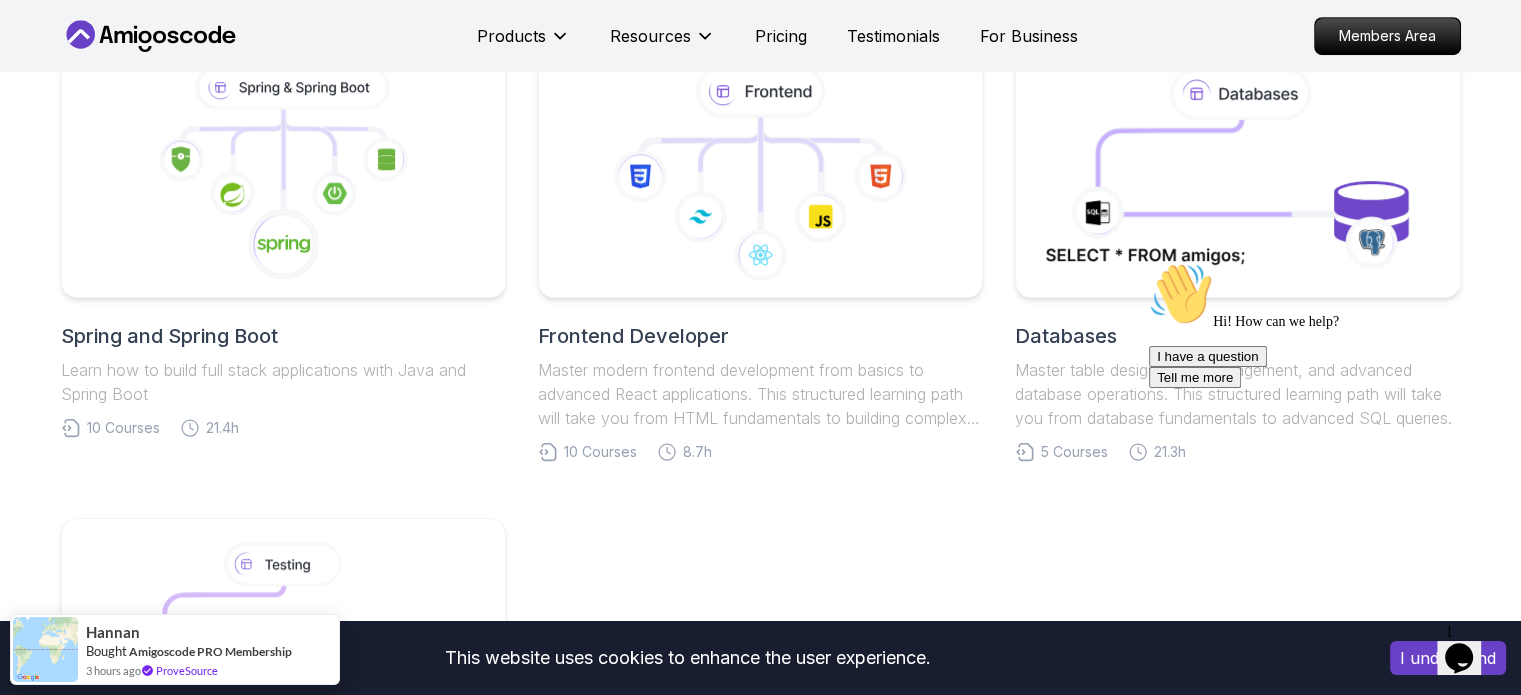 click at bounding box center (760, 173) 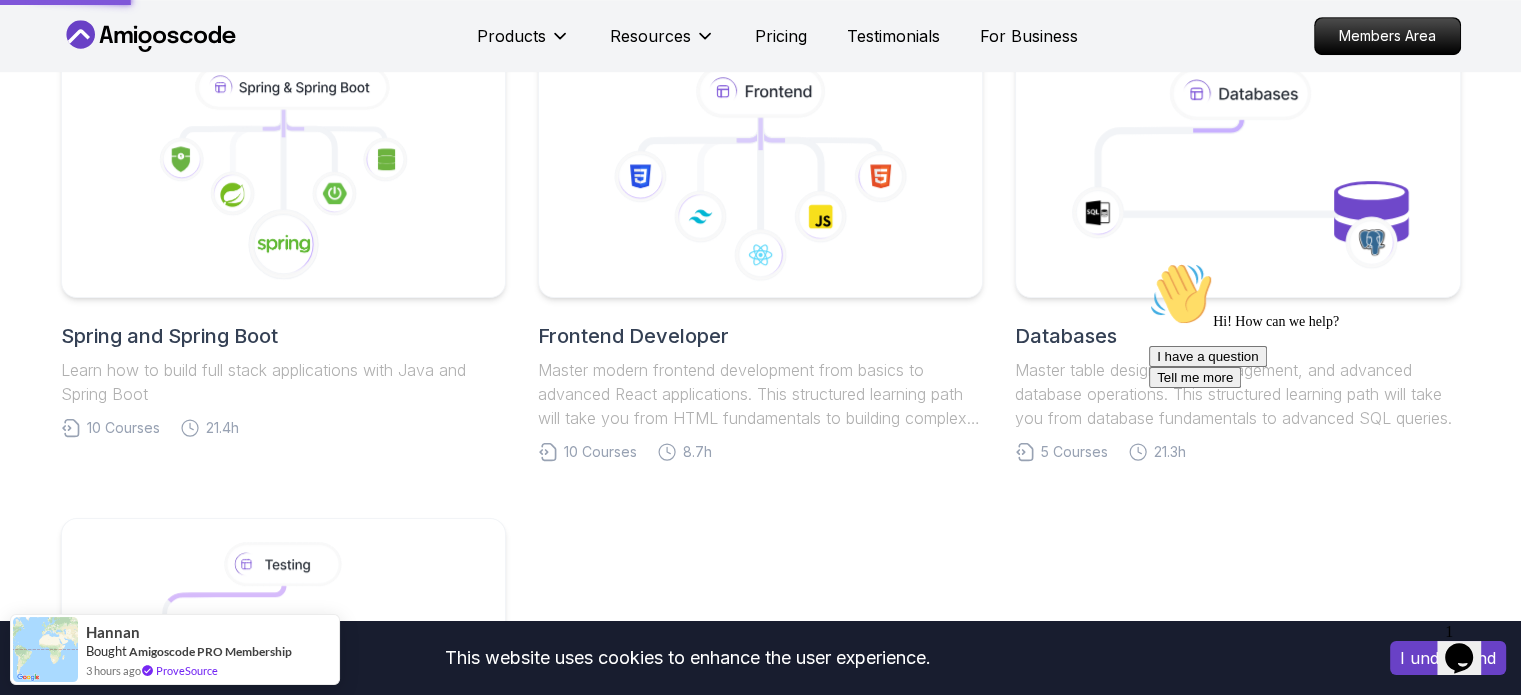 scroll, scrollTop: 838, scrollLeft: 0, axis: vertical 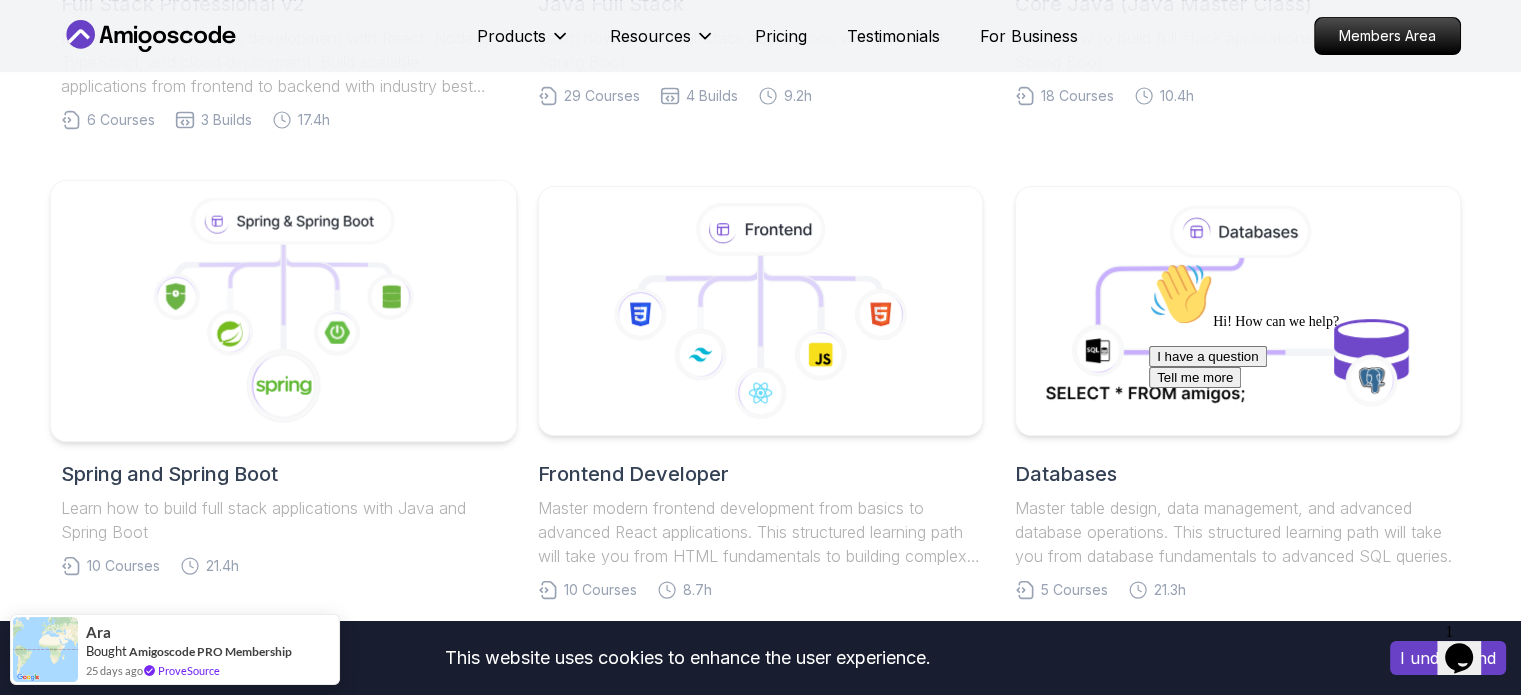 click 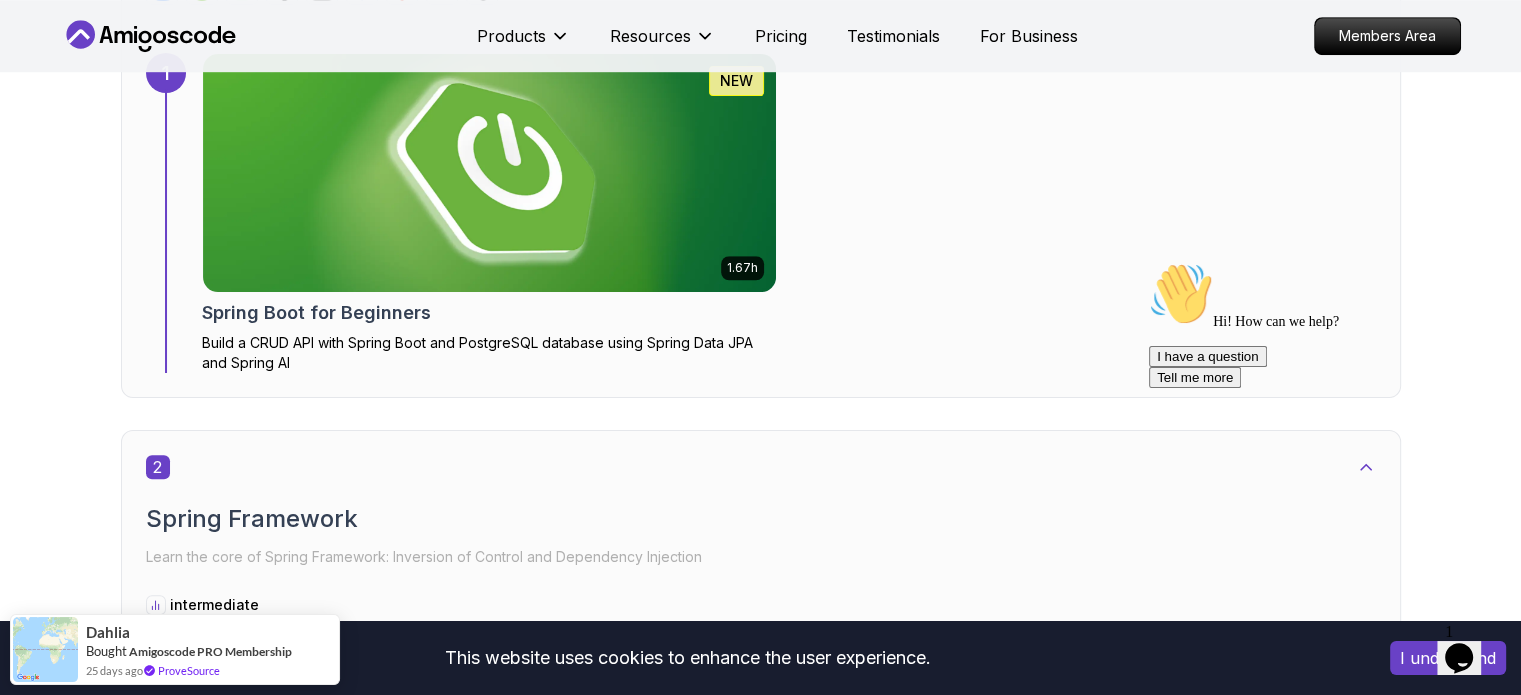 scroll, scrollTop: 1403, scrollLeft: 0, axis: vertical 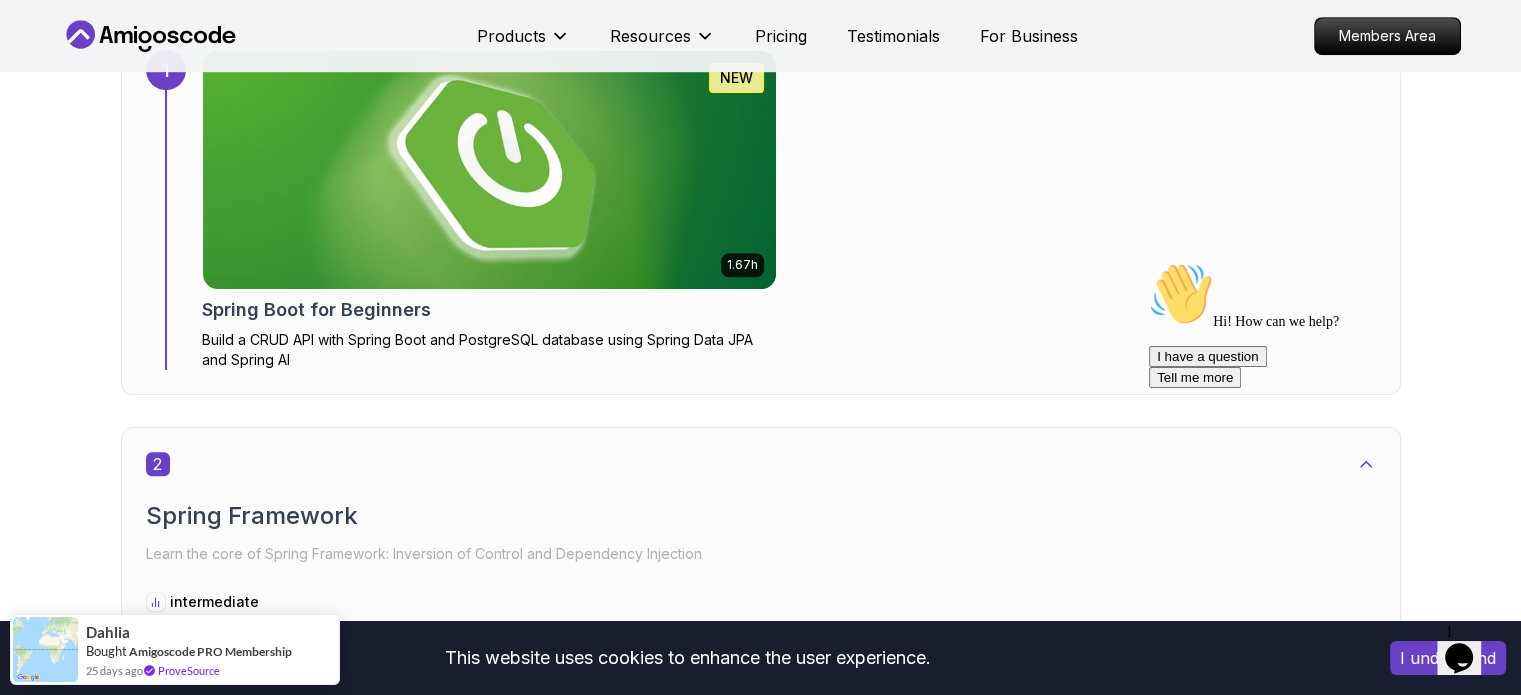 click at bounding box center (489, 900) 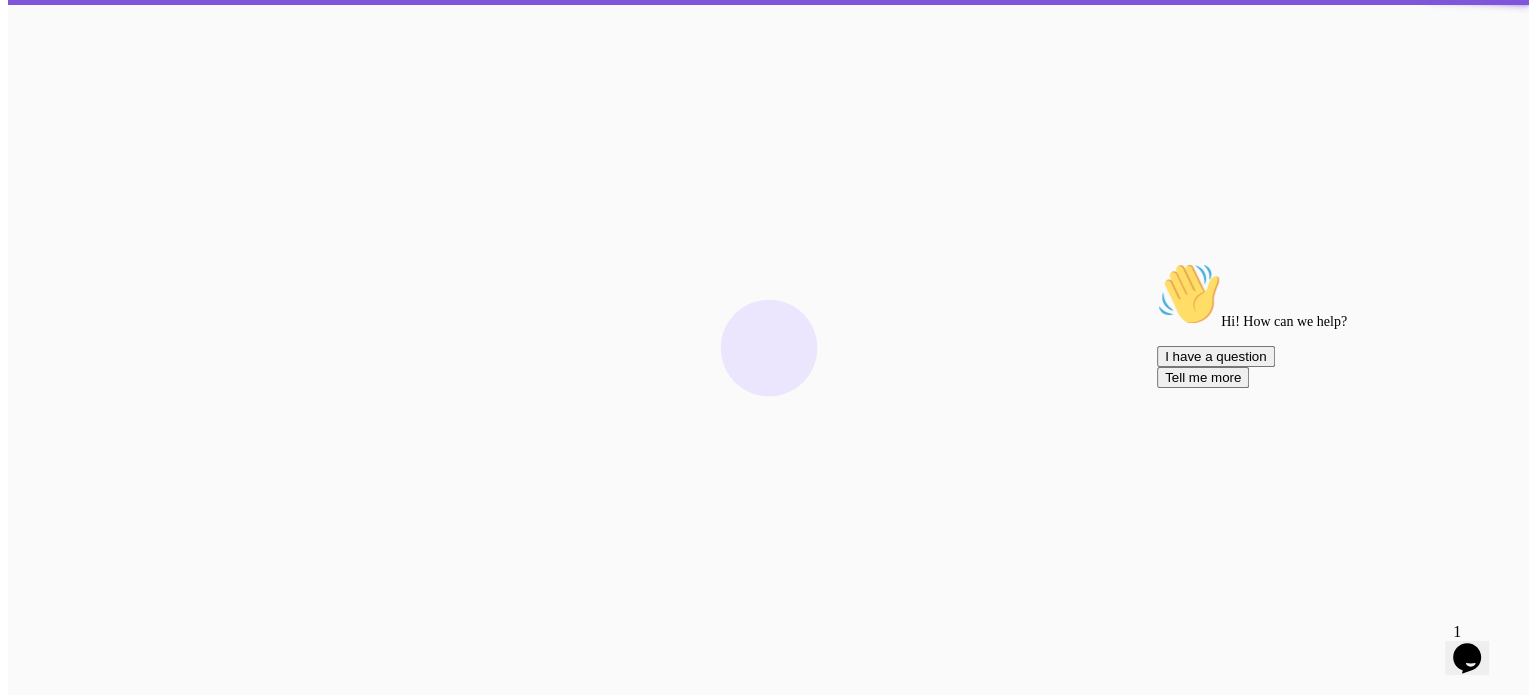 scroll, scrollTop: 0, scrollLeft: 0, axis: both 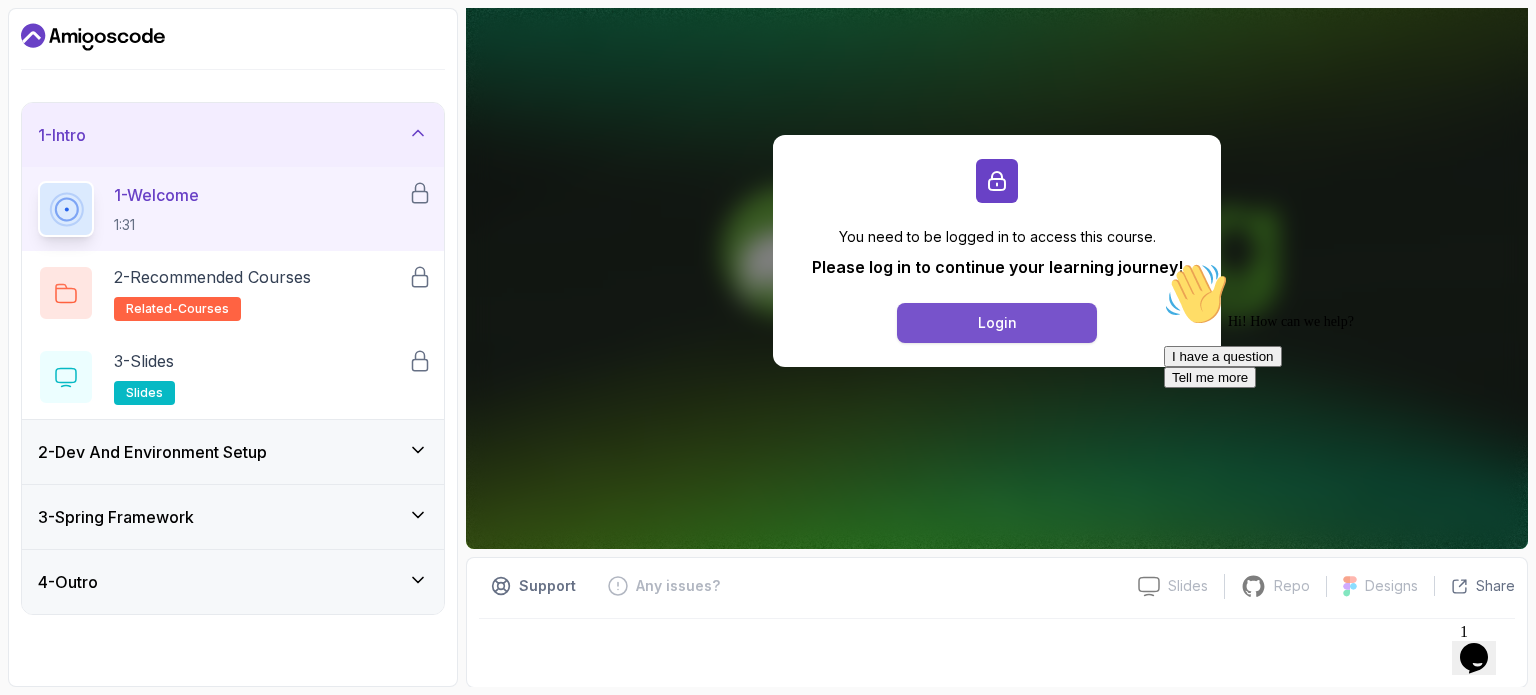 click on "Login" at bounding box center [997, 323] 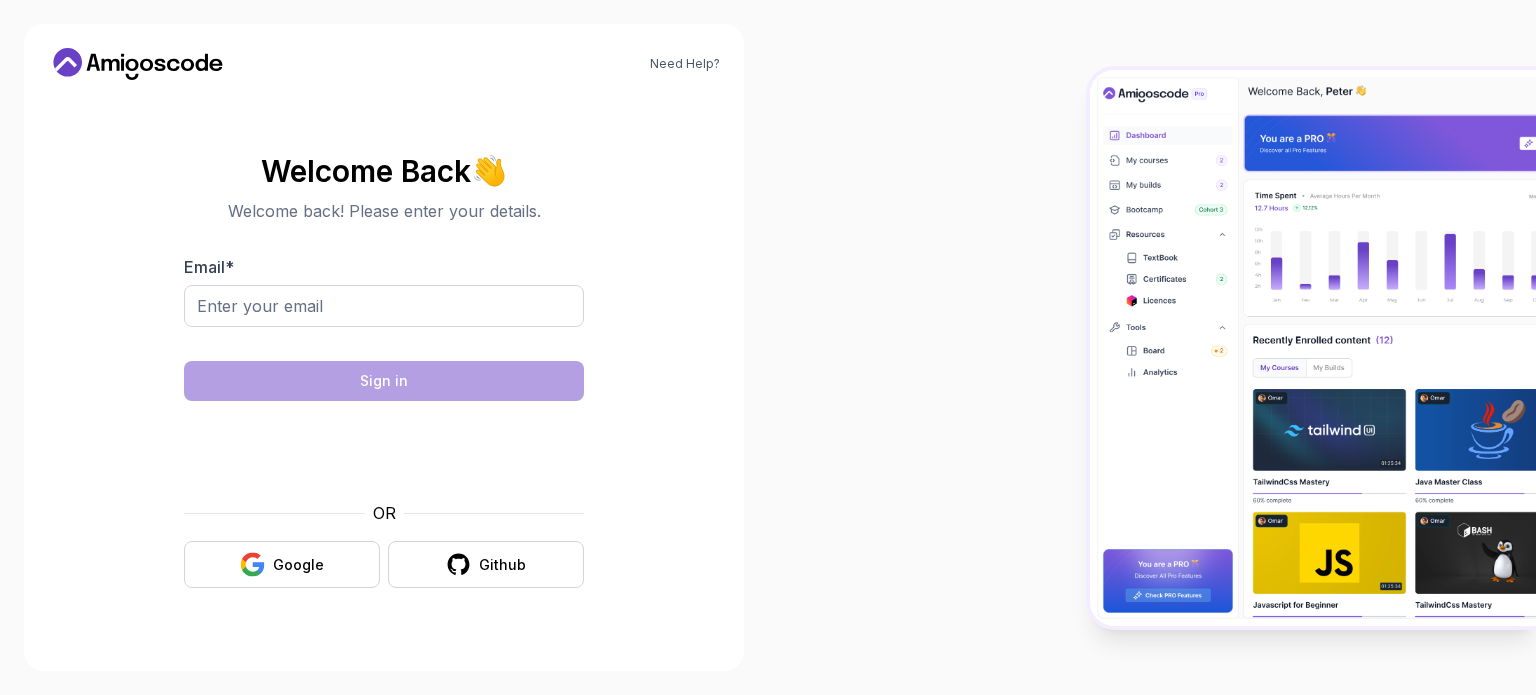 scroll, scrollTop: 0, scrollLeft: 0, axis: both 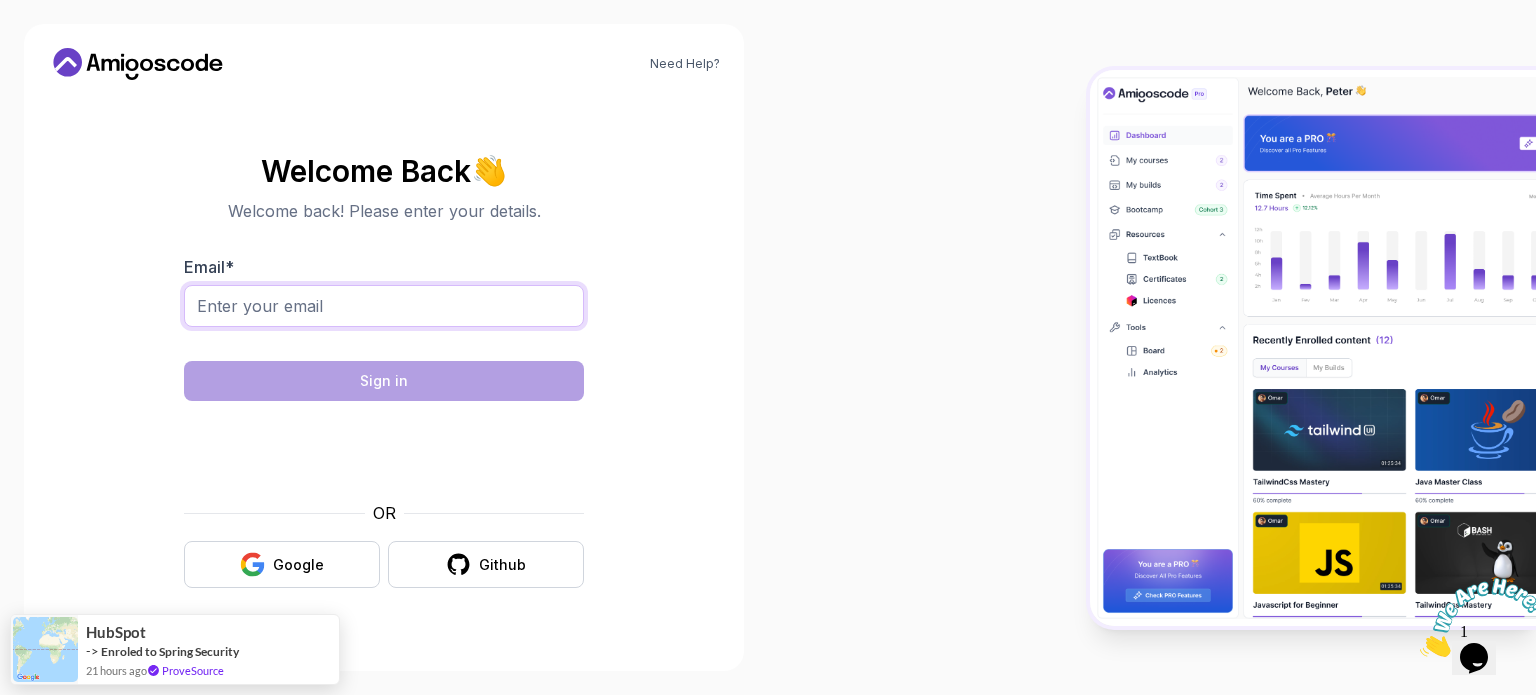 click on "Email *" at bounding box center [384, 306] 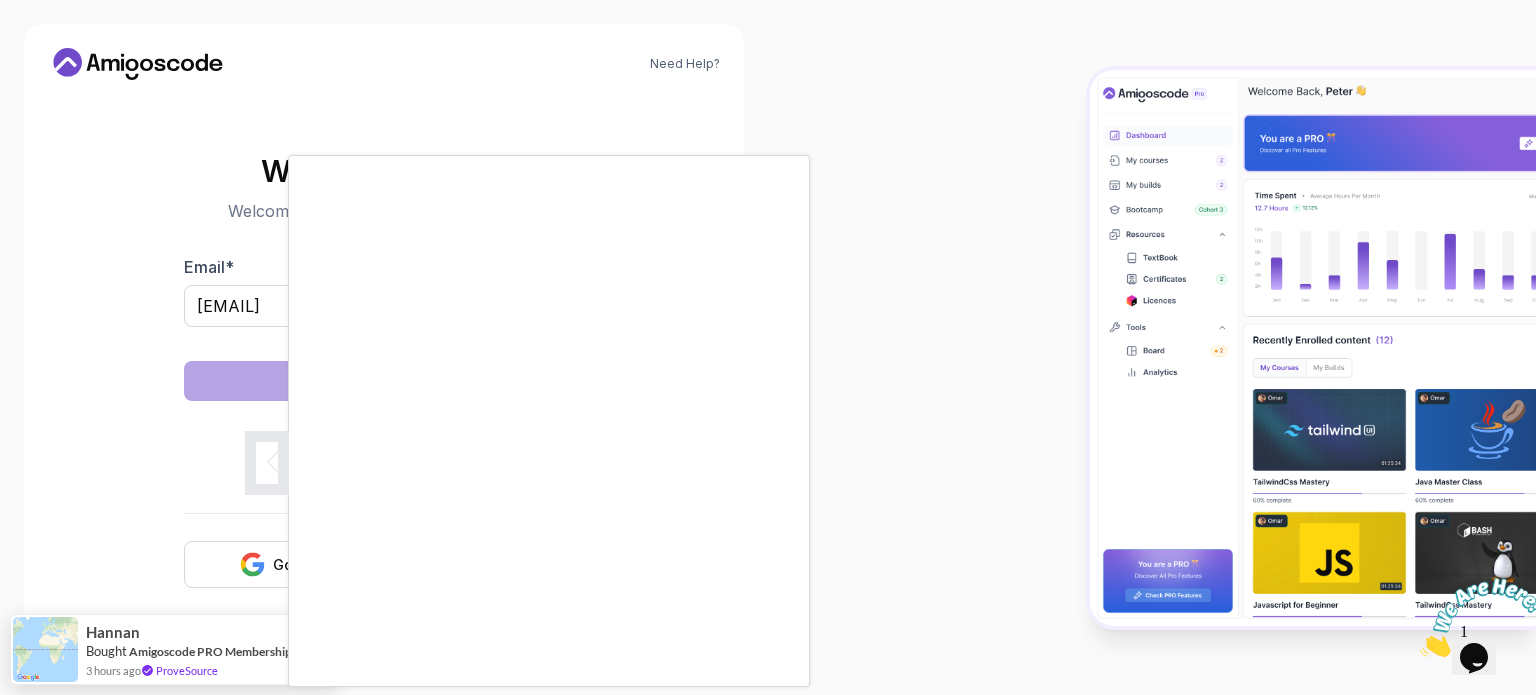 click on "Need Help? Welcome Back 👋 Welcome back! Please enter your details. Email * 30478csai@gmail.com Sign in OR Google Github
hannan Bought   Amigoscode PRO Membership 3 hours ago     ProveSource" at bounding box center [768, 347] 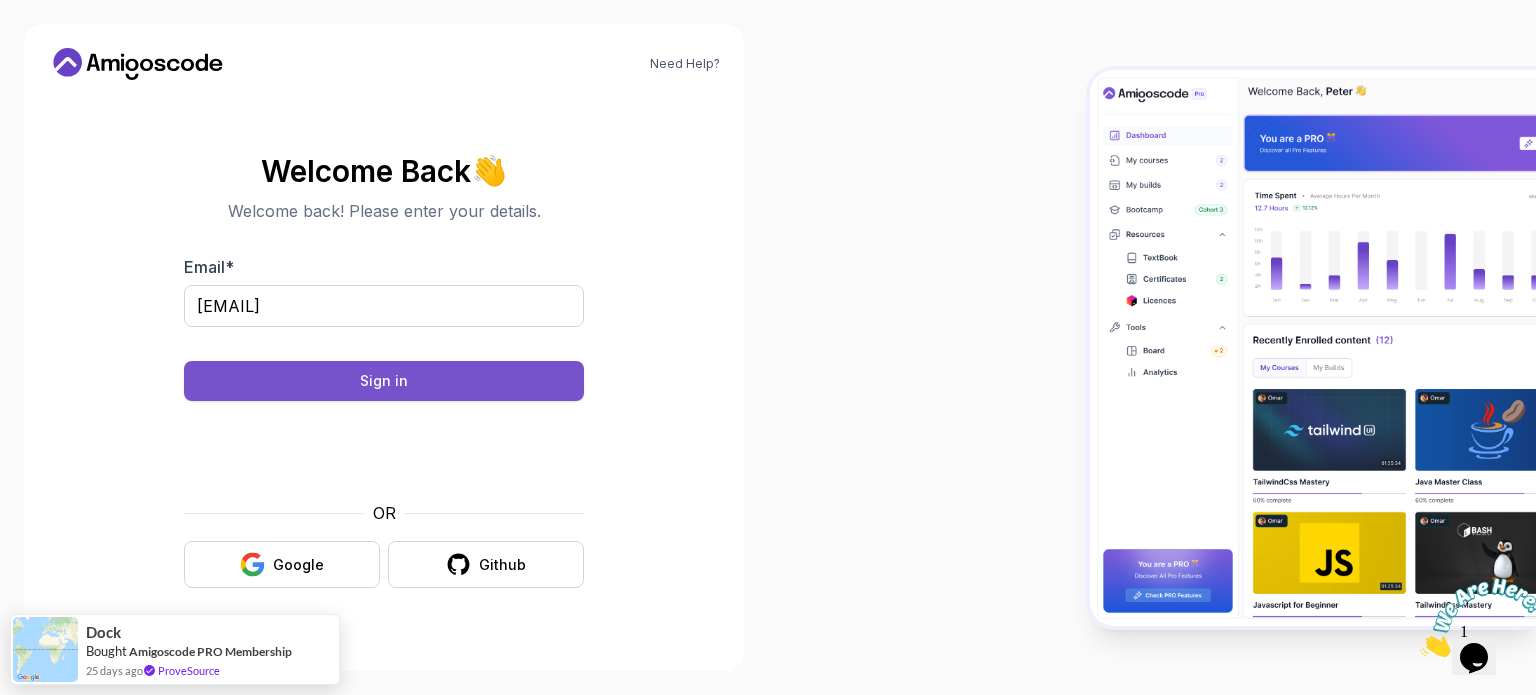 click on "Sign in" at bounding box center [384, 381] 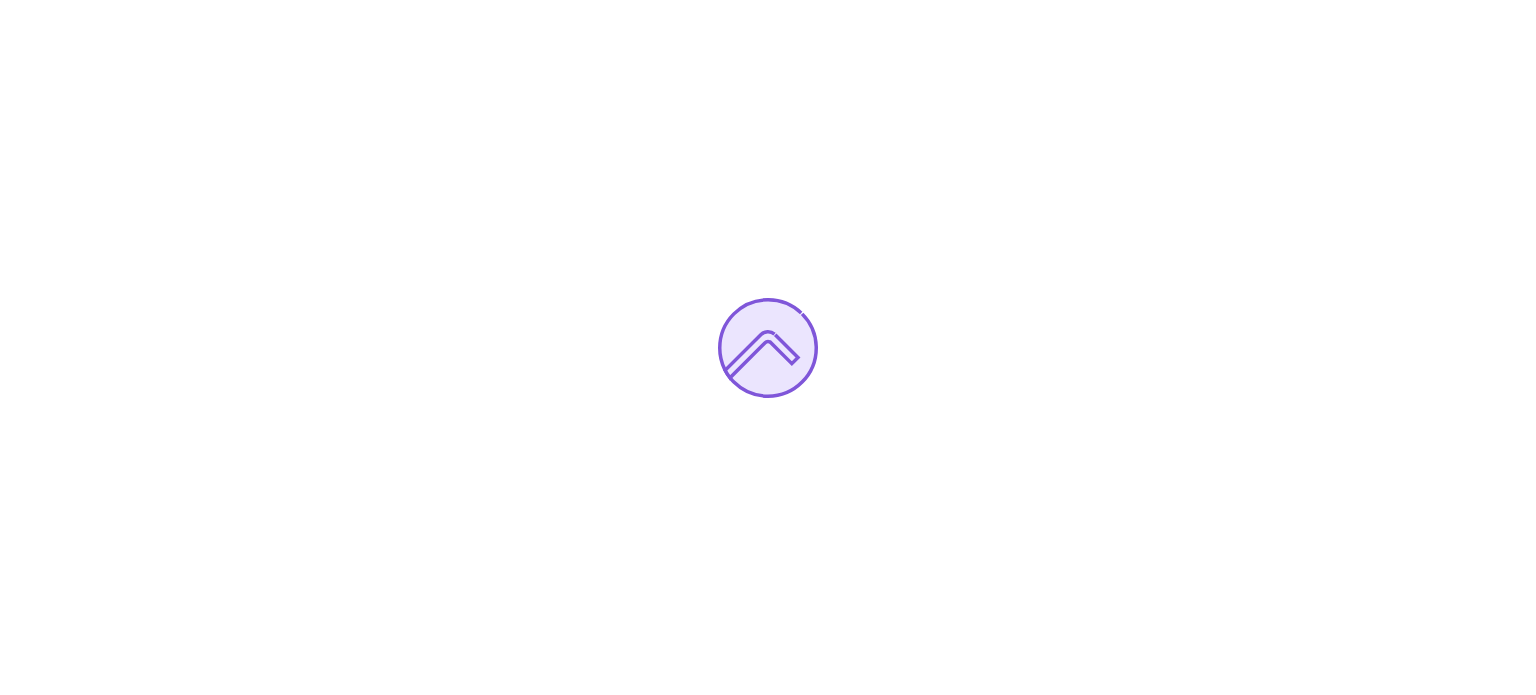 scroll, scrollTop: 0, scrollLeft: 0, axis: both 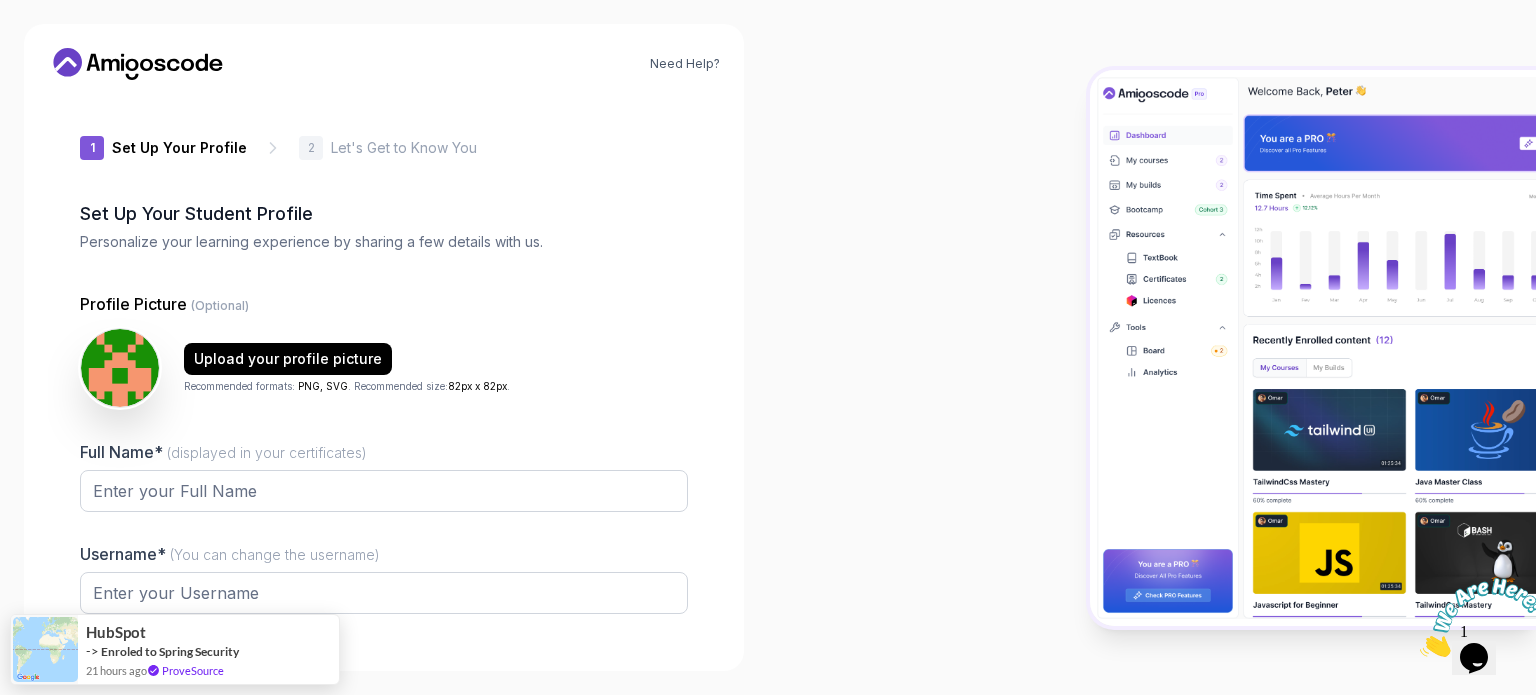 type on "wildrhinoef574" 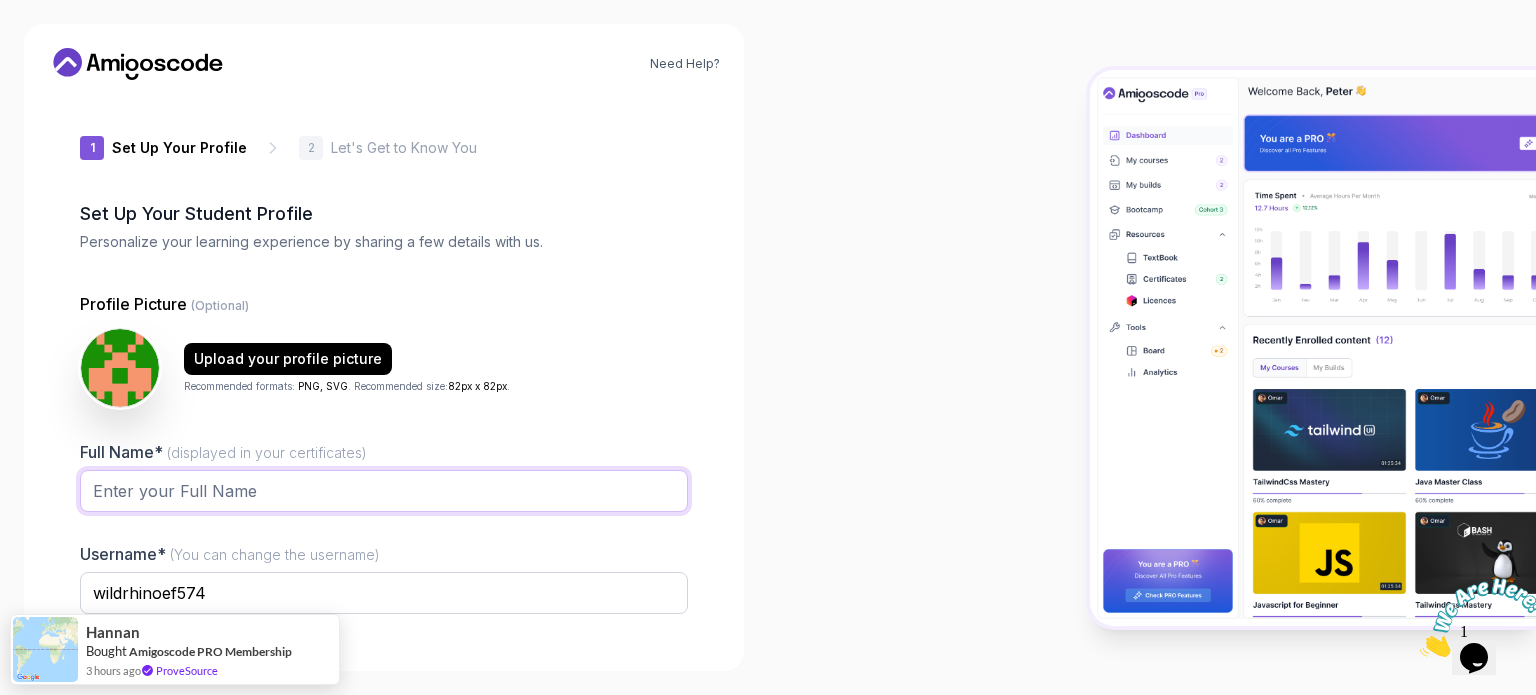 click on "Full Name*   (displayed in your certificates)" at bounding box center [384, 491] 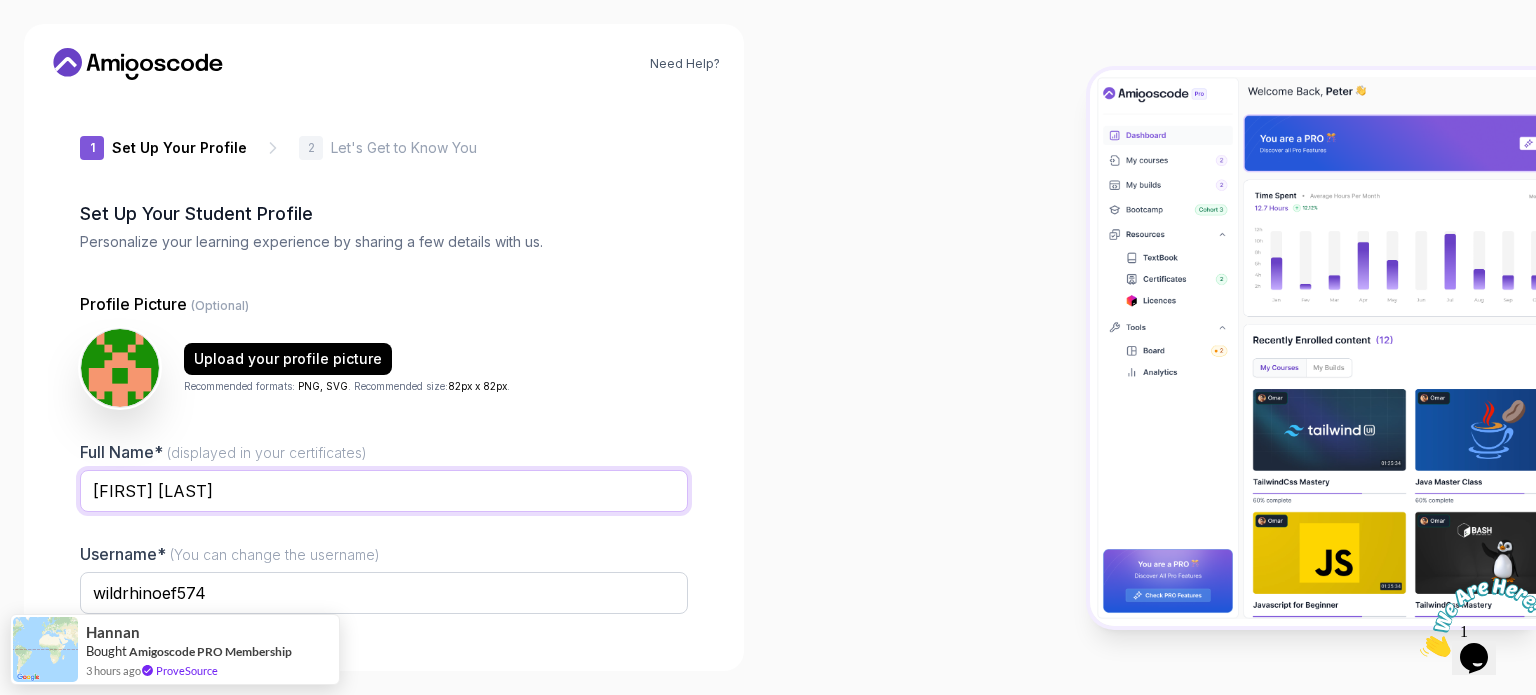 scroll, scrollTop: 138, scrollLeft: 0, axis: vertical 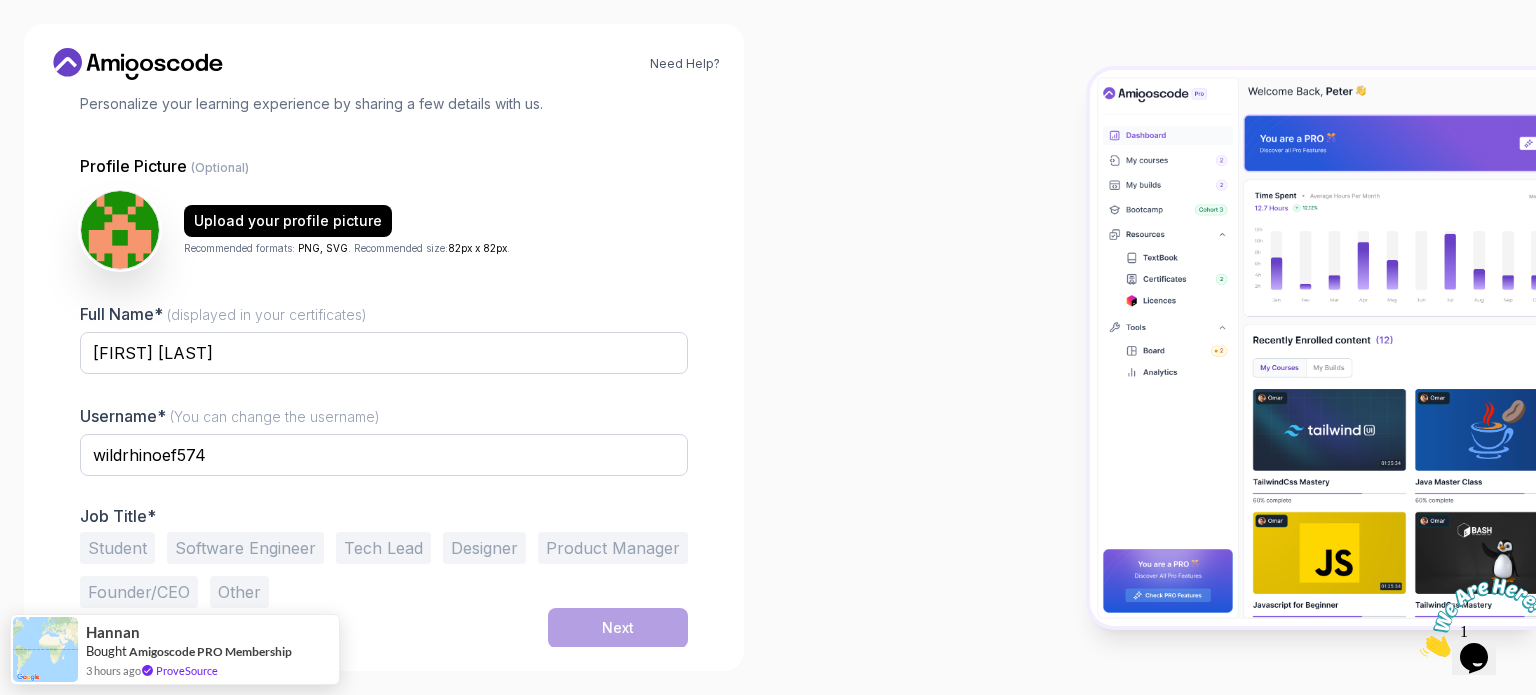 click on "Student" at bounding box center (117, 548) 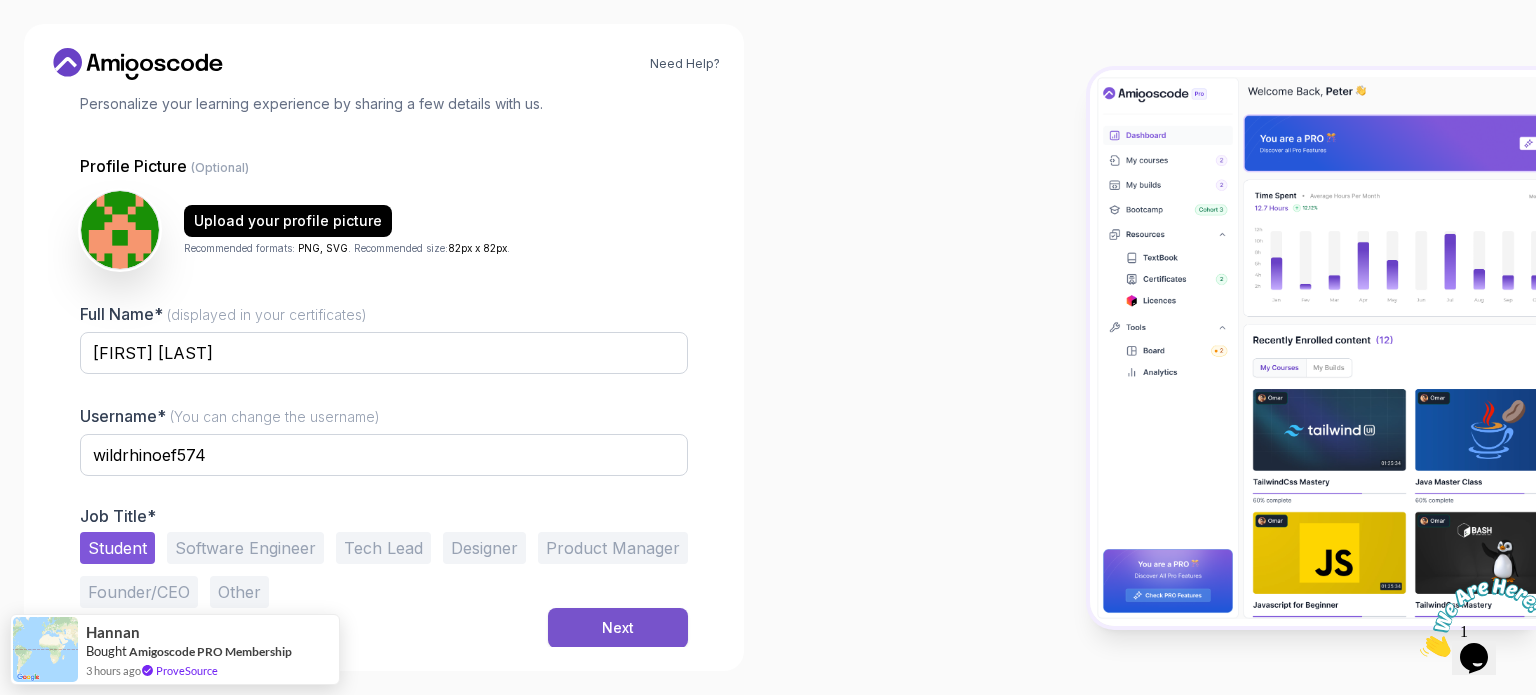 click on "Next" at bounding box center [618, 628] 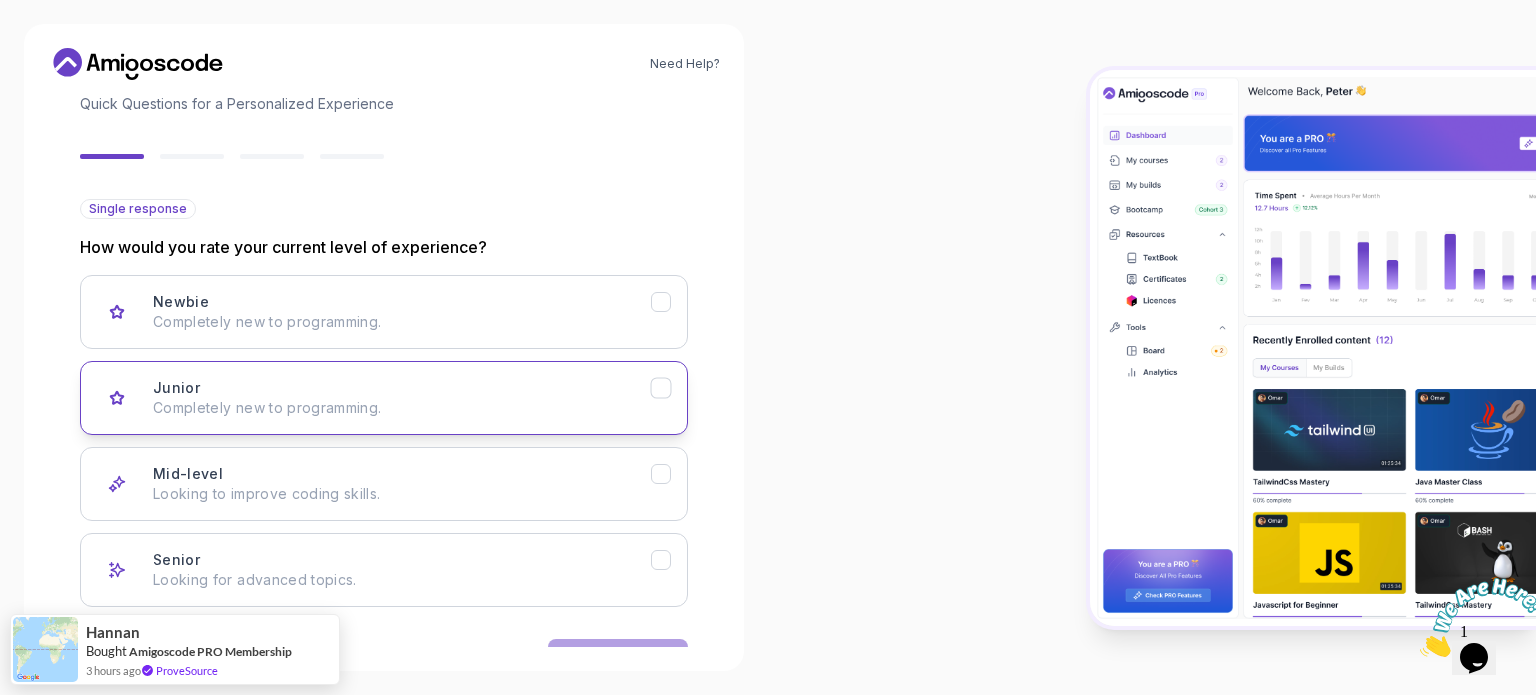 scroll, scrollTop: 200, scrollLeft: 0, axis: vertical 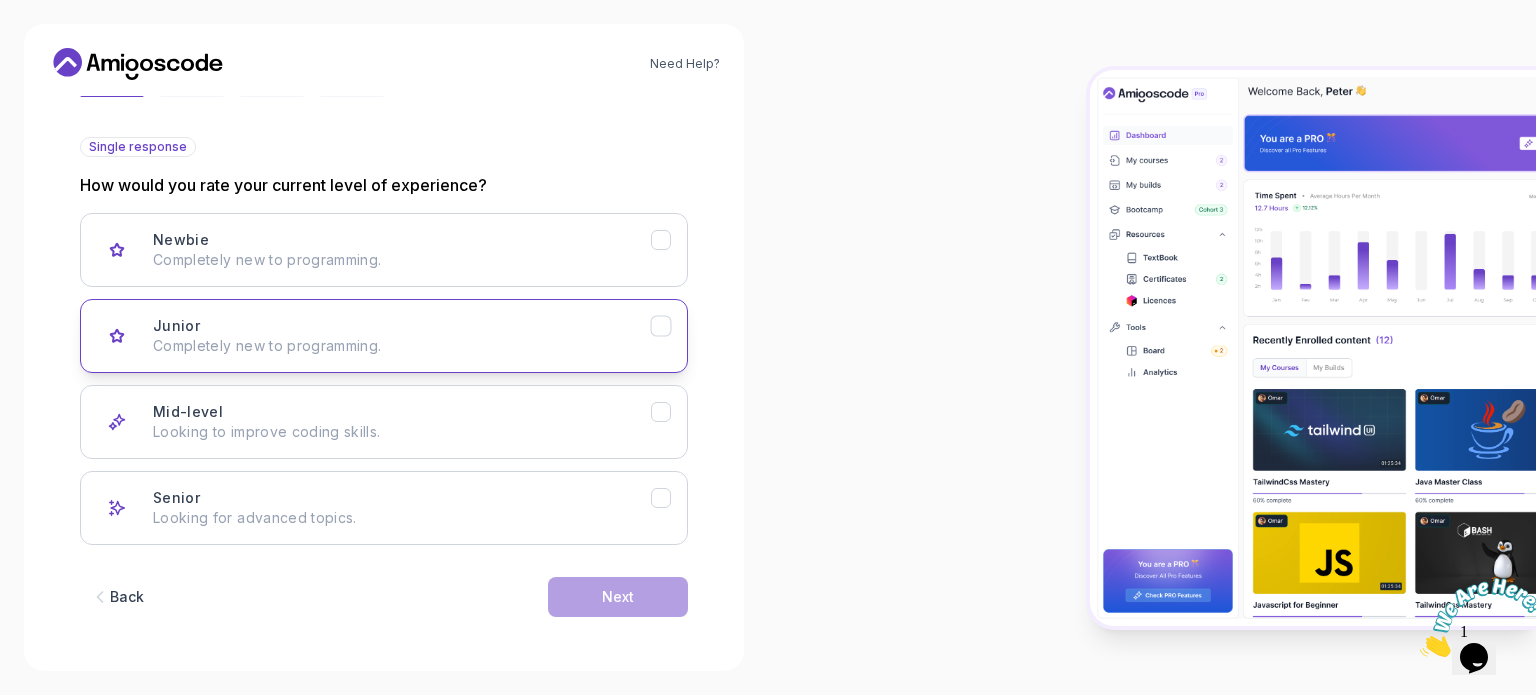 click on "Completely new to programming." at bounding box center [402, 346] 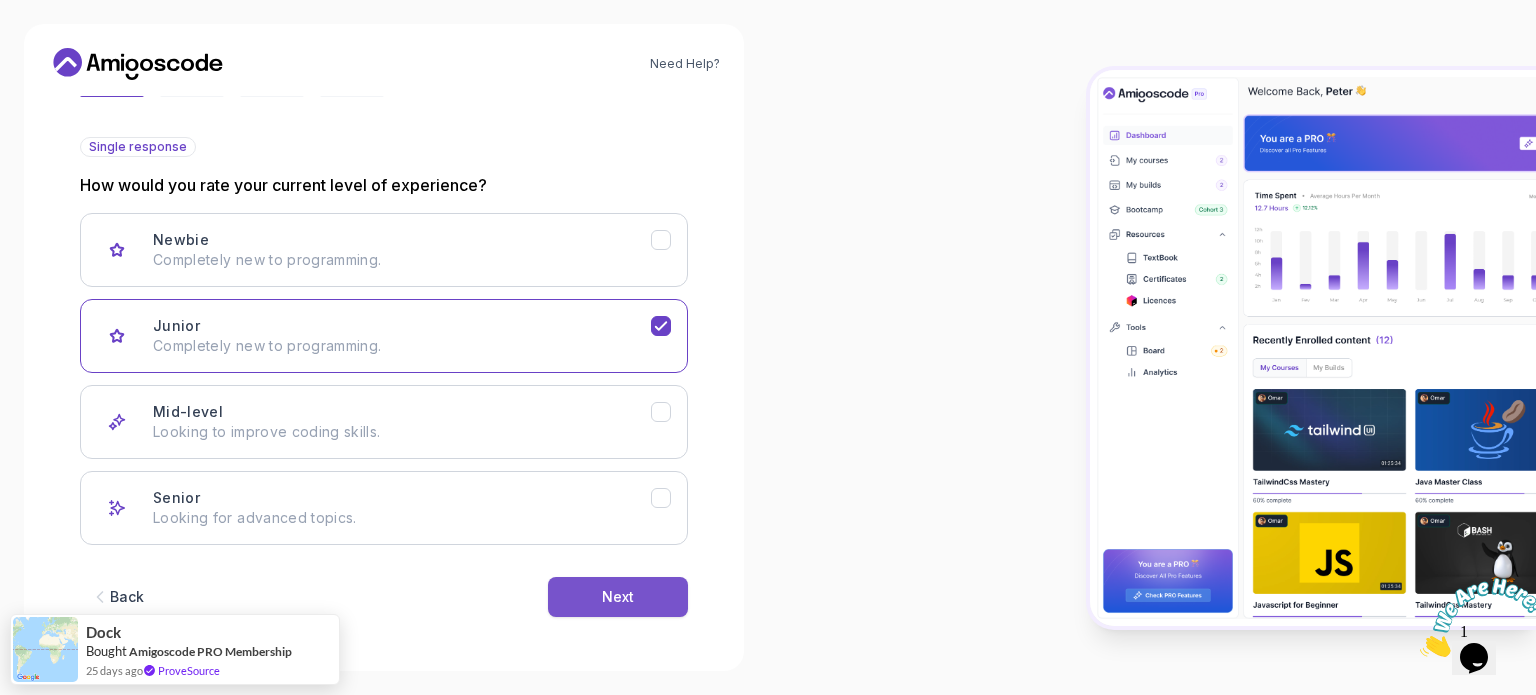 click on "Next" at bounding box center [618, 597] 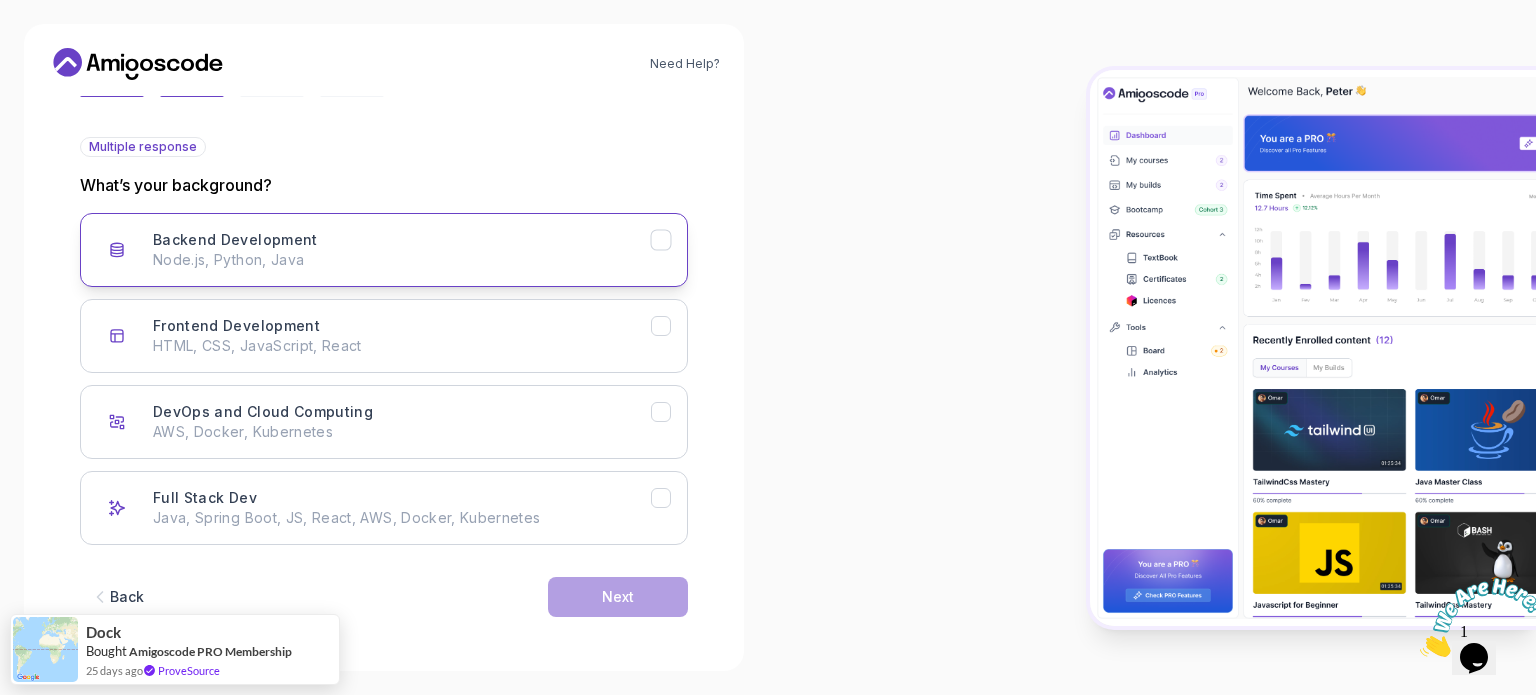 click 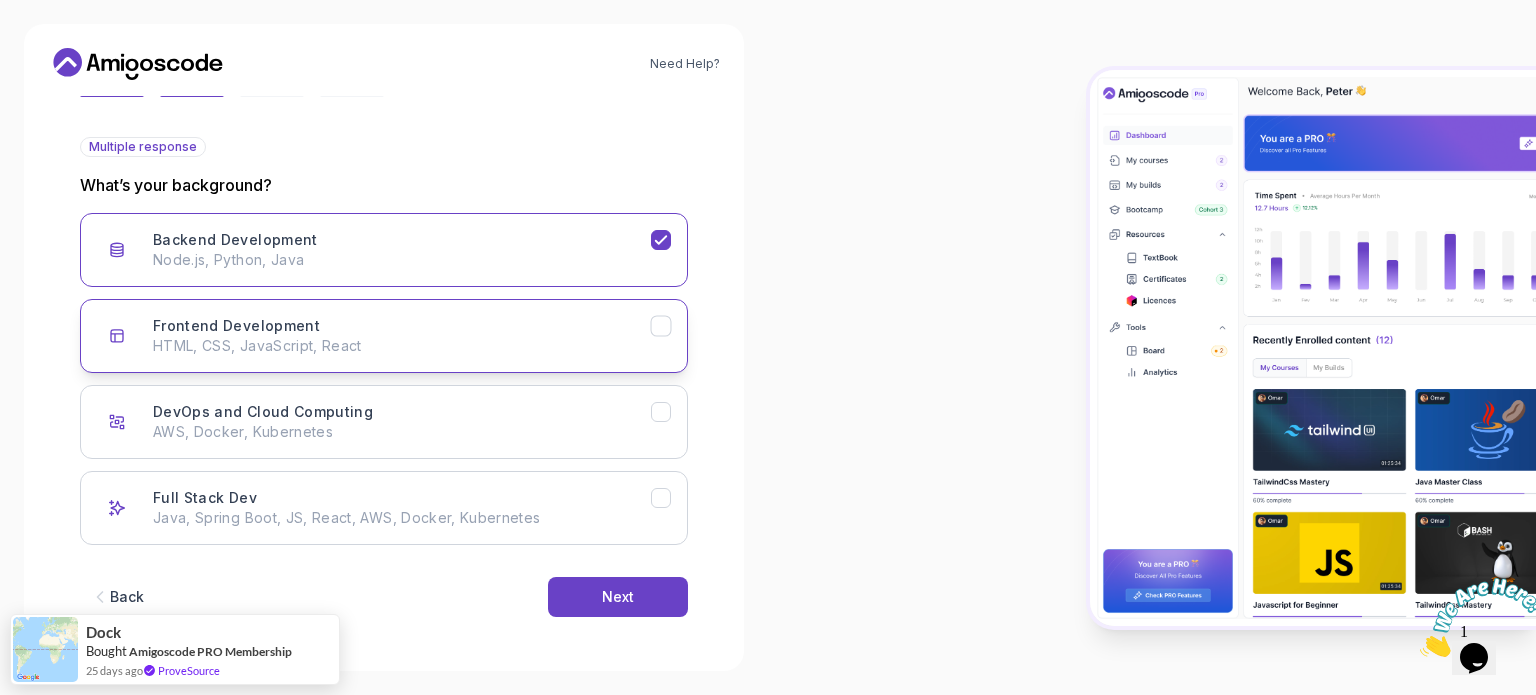 click on "Frontend Development HTML, CSS, JavaScript, React" at bounding box center (384, 336) 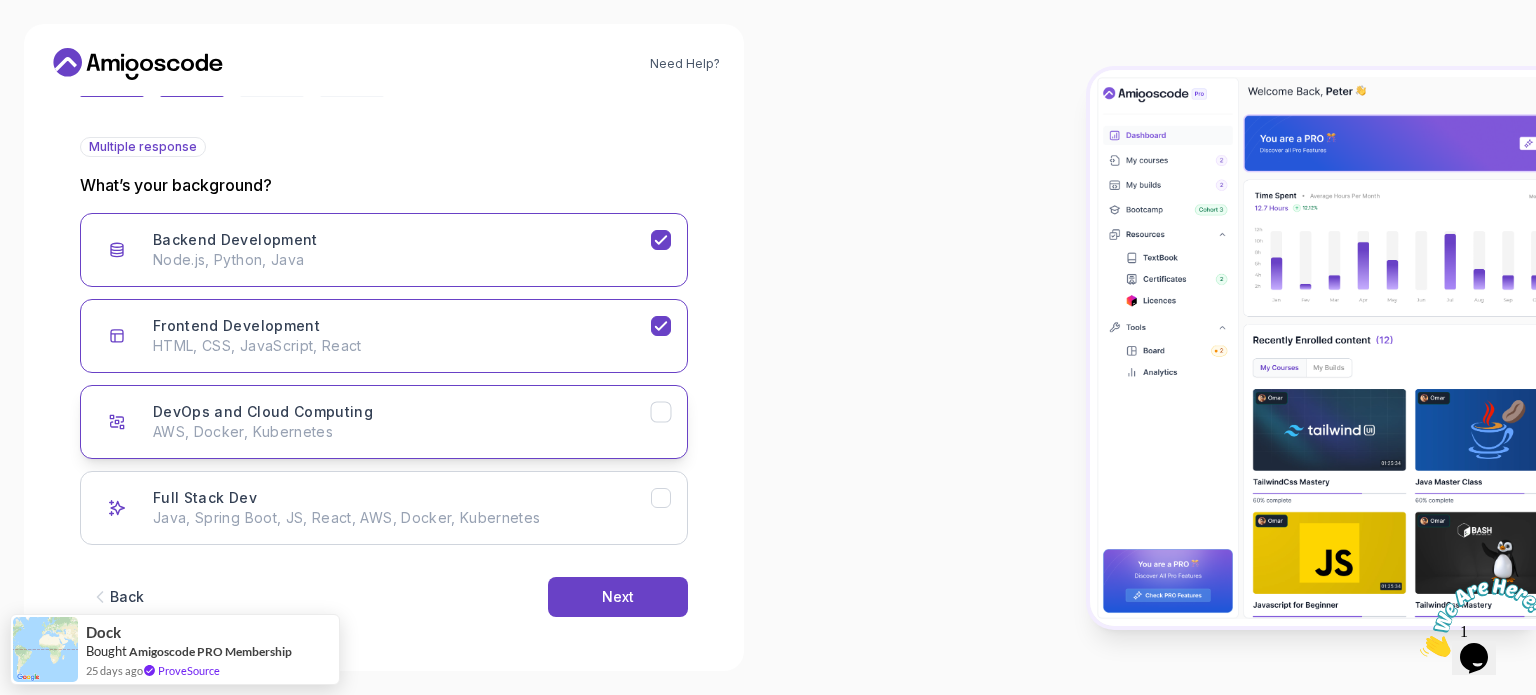 click 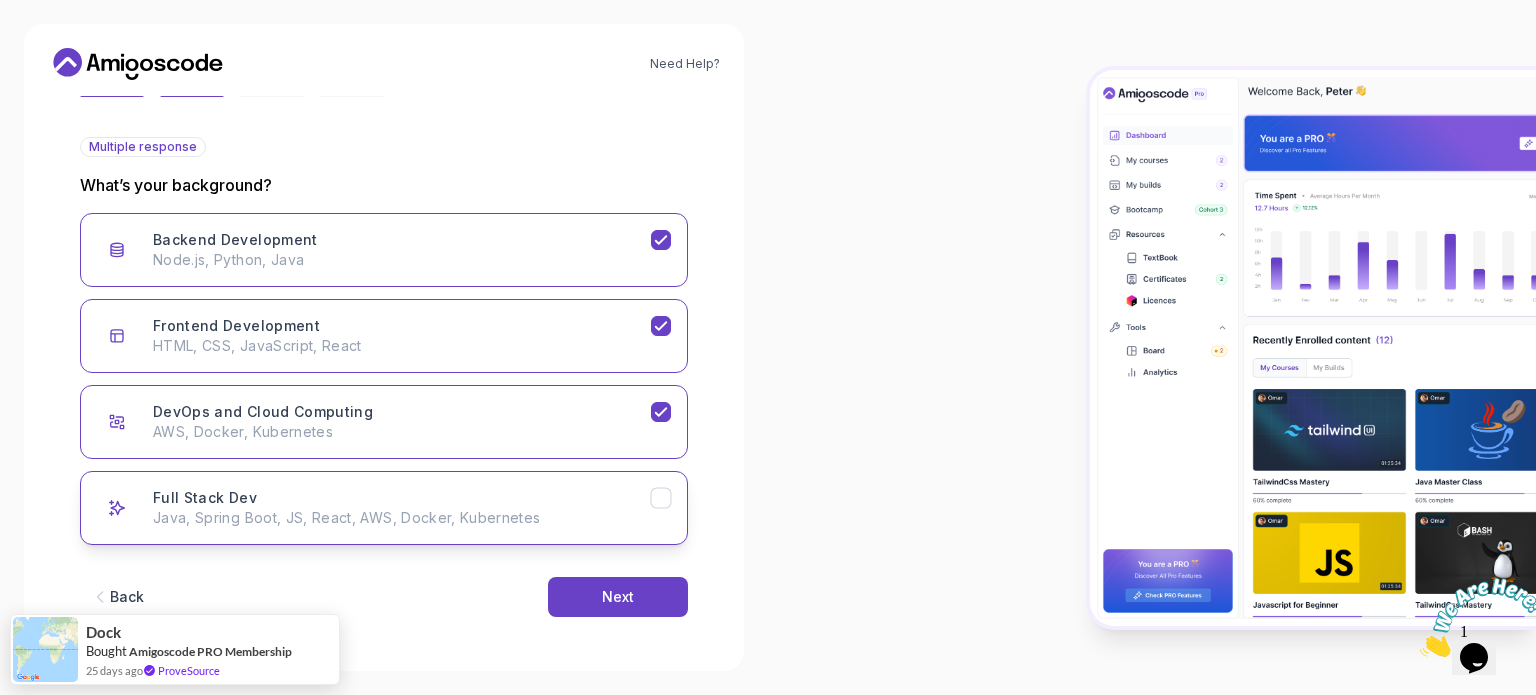 click 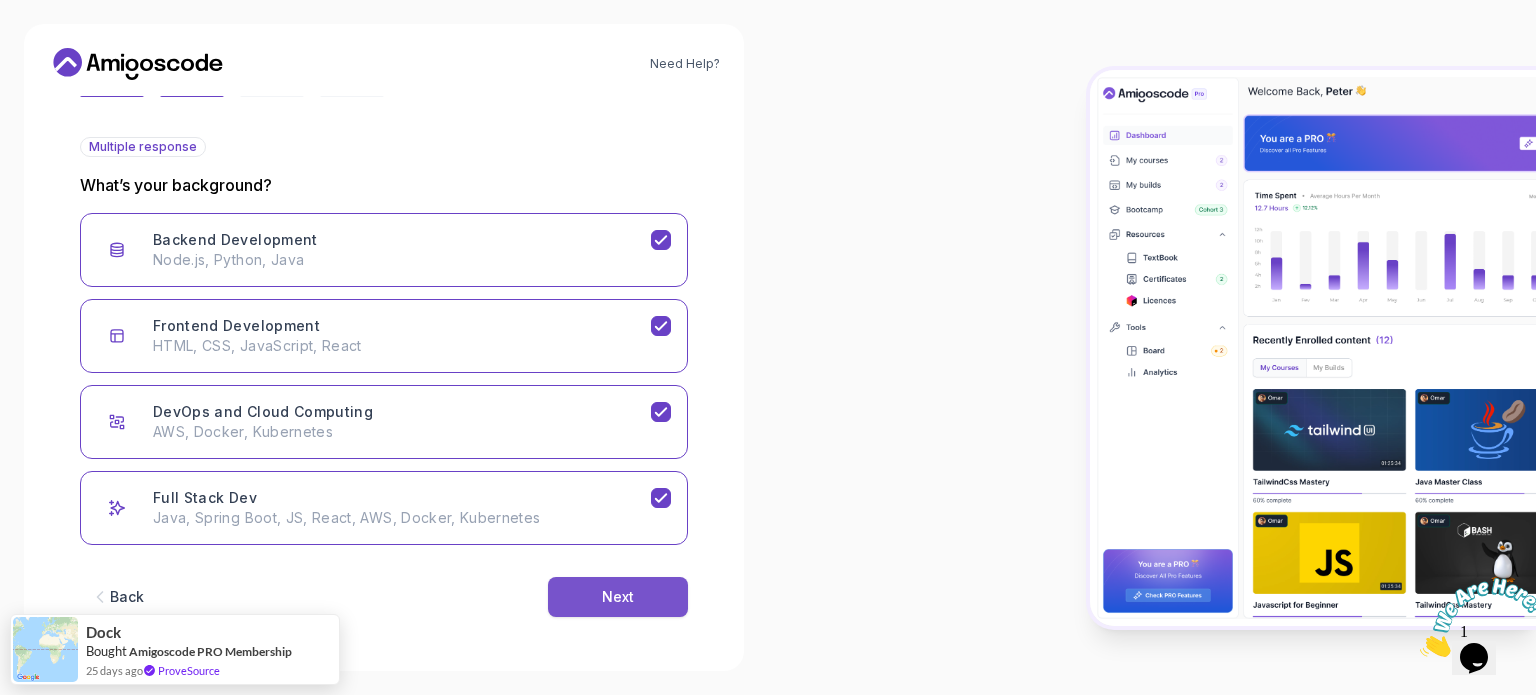 click on "Next" at bounding box center [618, 597] 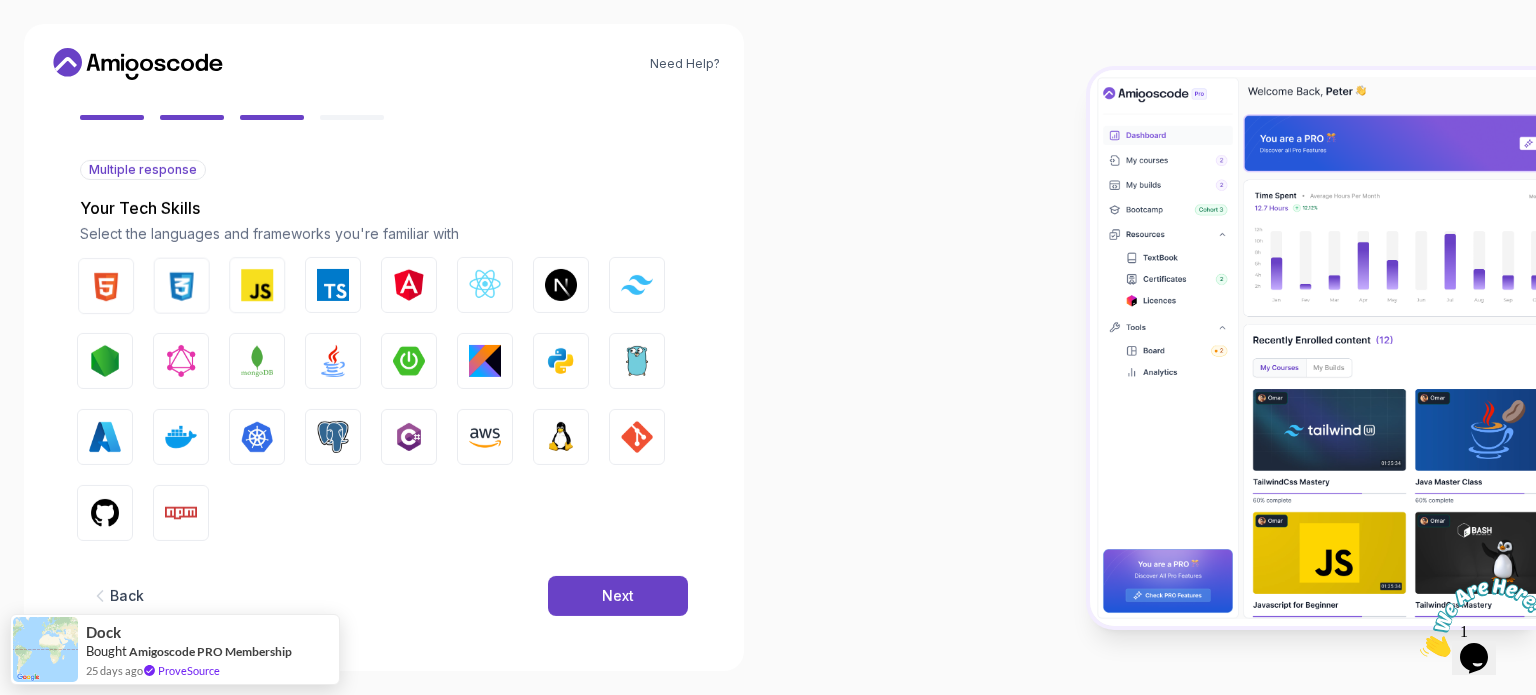 scroll, scrollTop: 177, scrollLeft: 0, axis: vertical 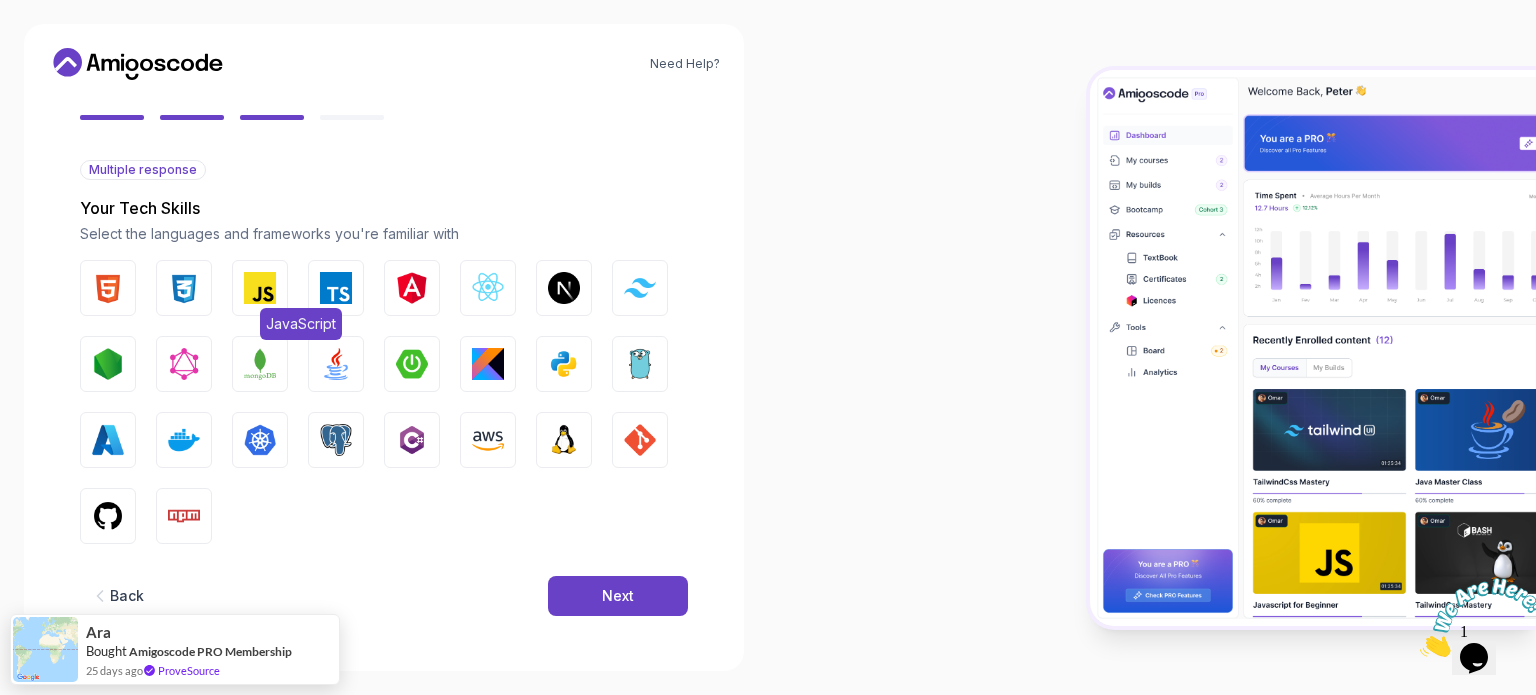 click at bounding box center [260, 288] 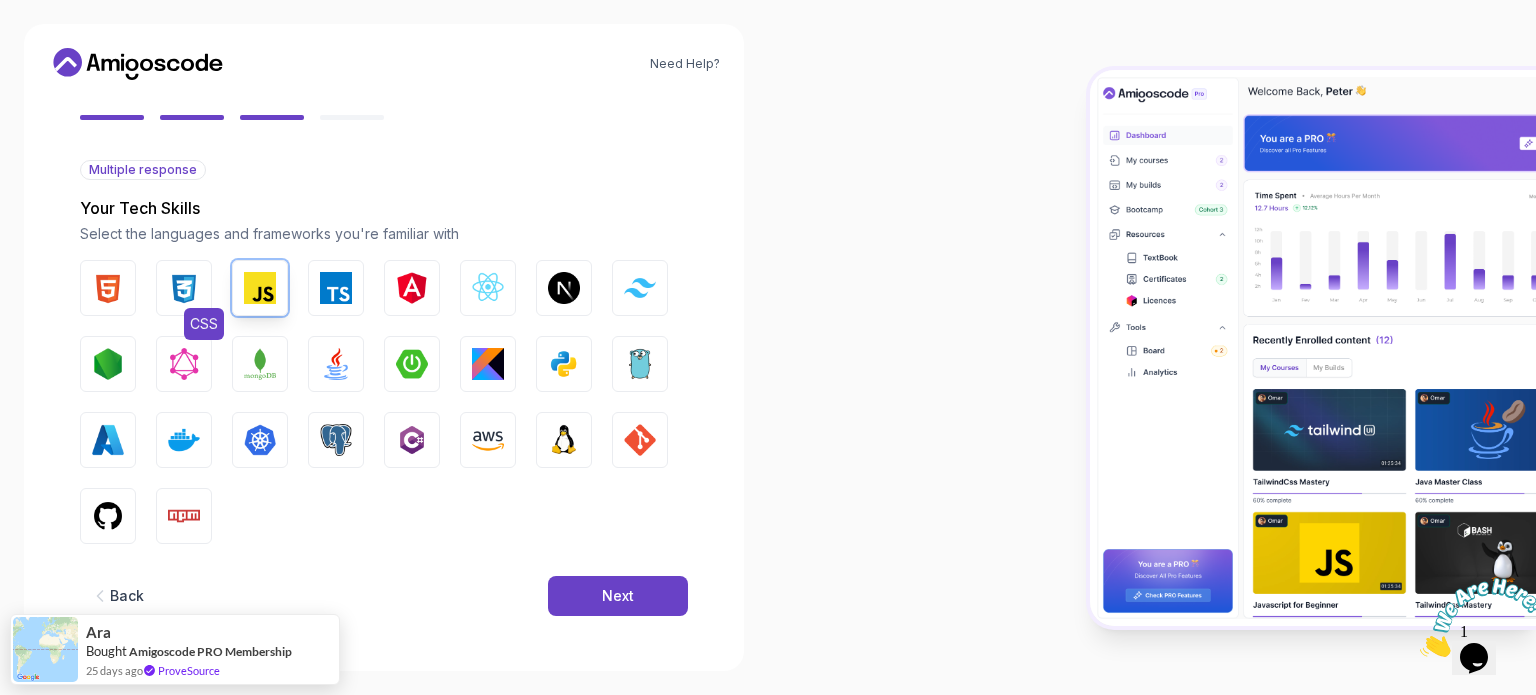 click on "CSS" at bounding box center [184, 288] 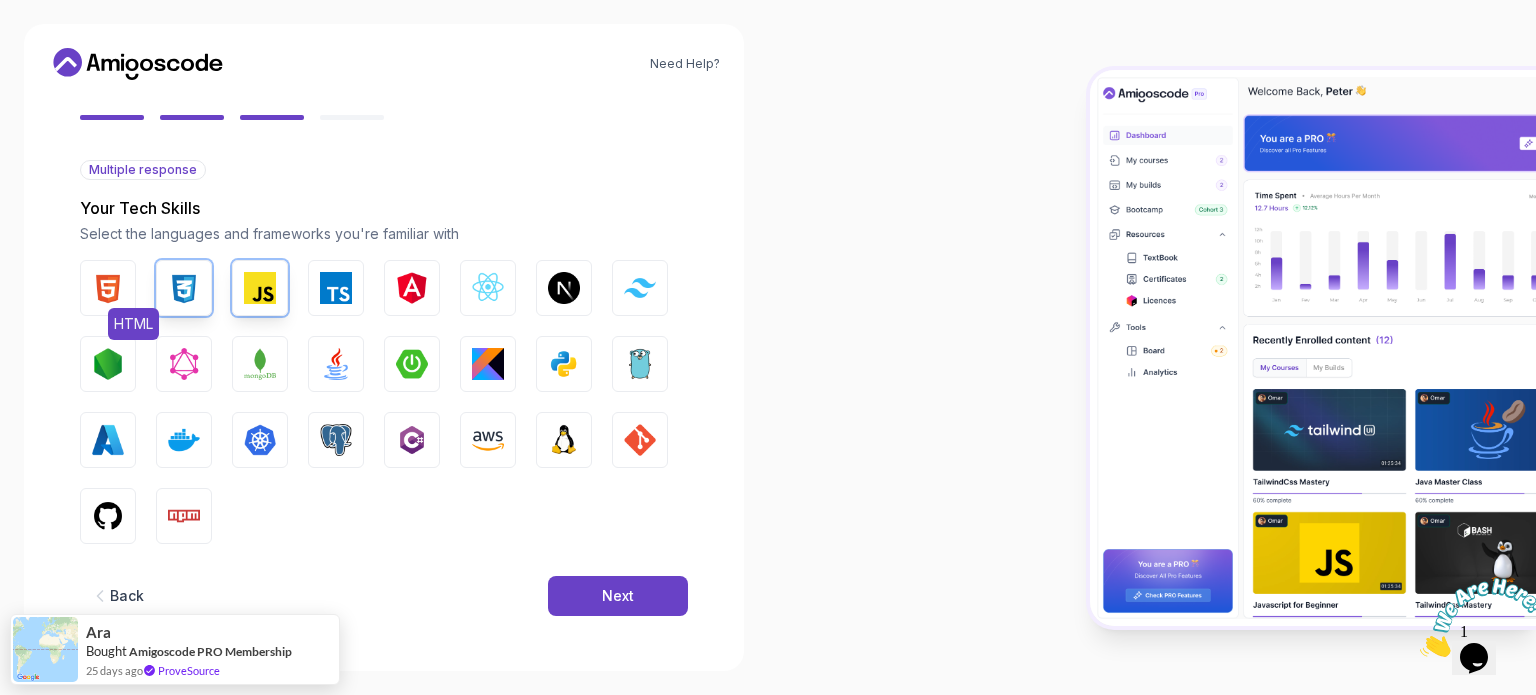 click at bounding box center [108, 288] 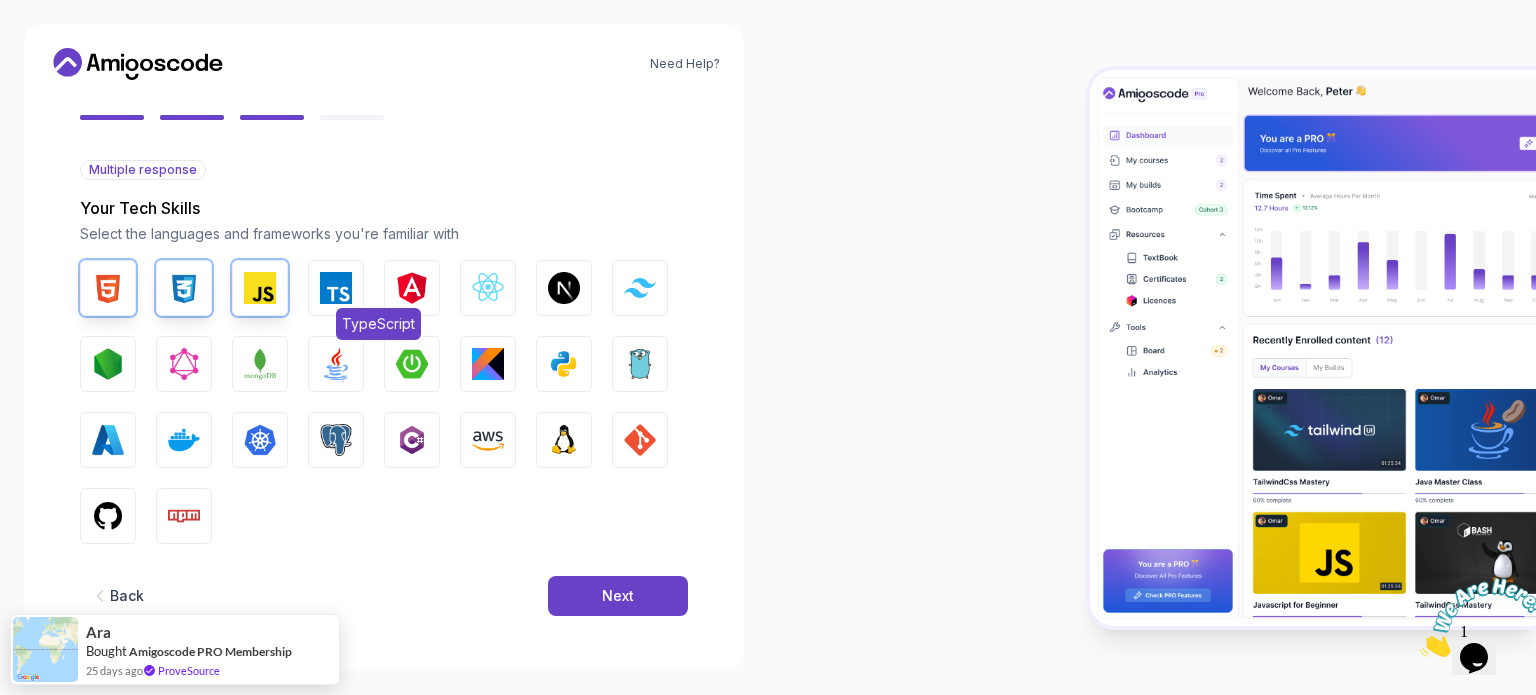 click at bounding box center (336, 288) 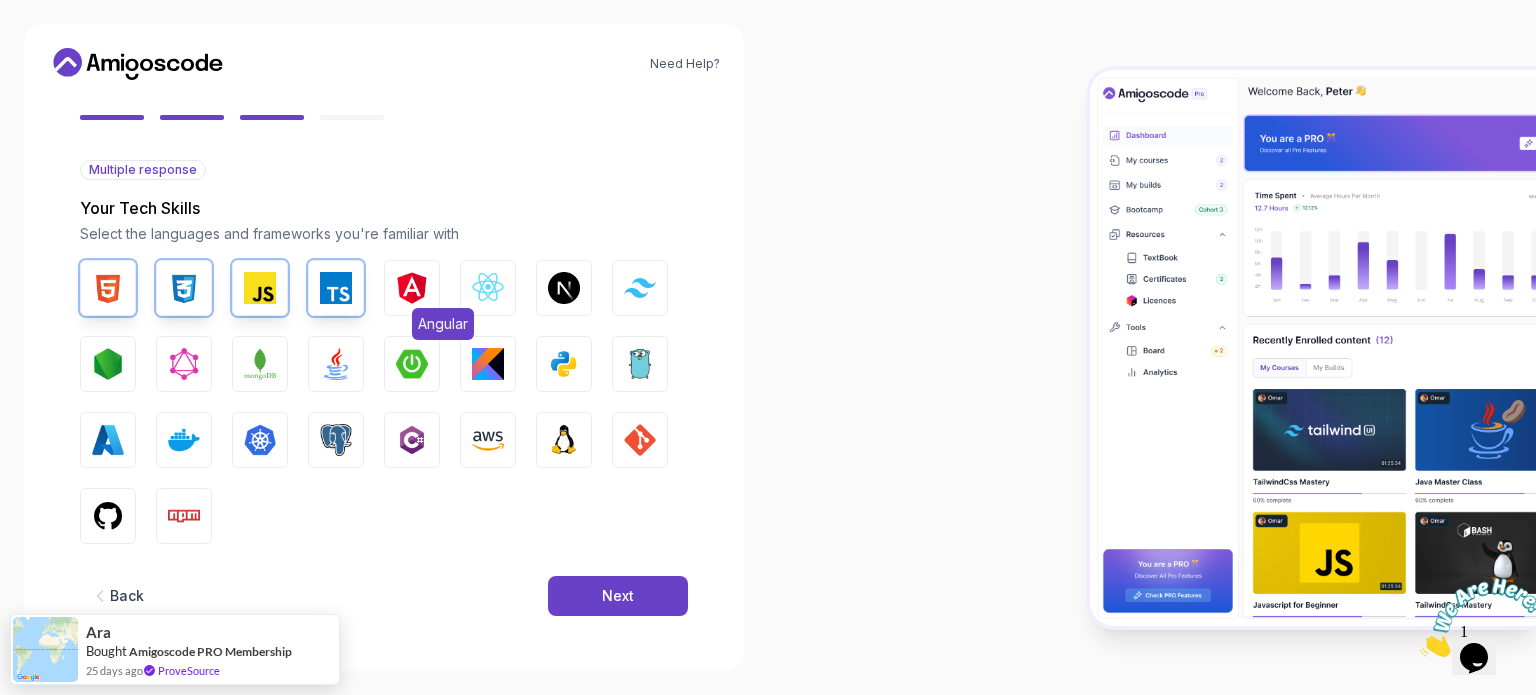 click at bounding box center (412, 288) 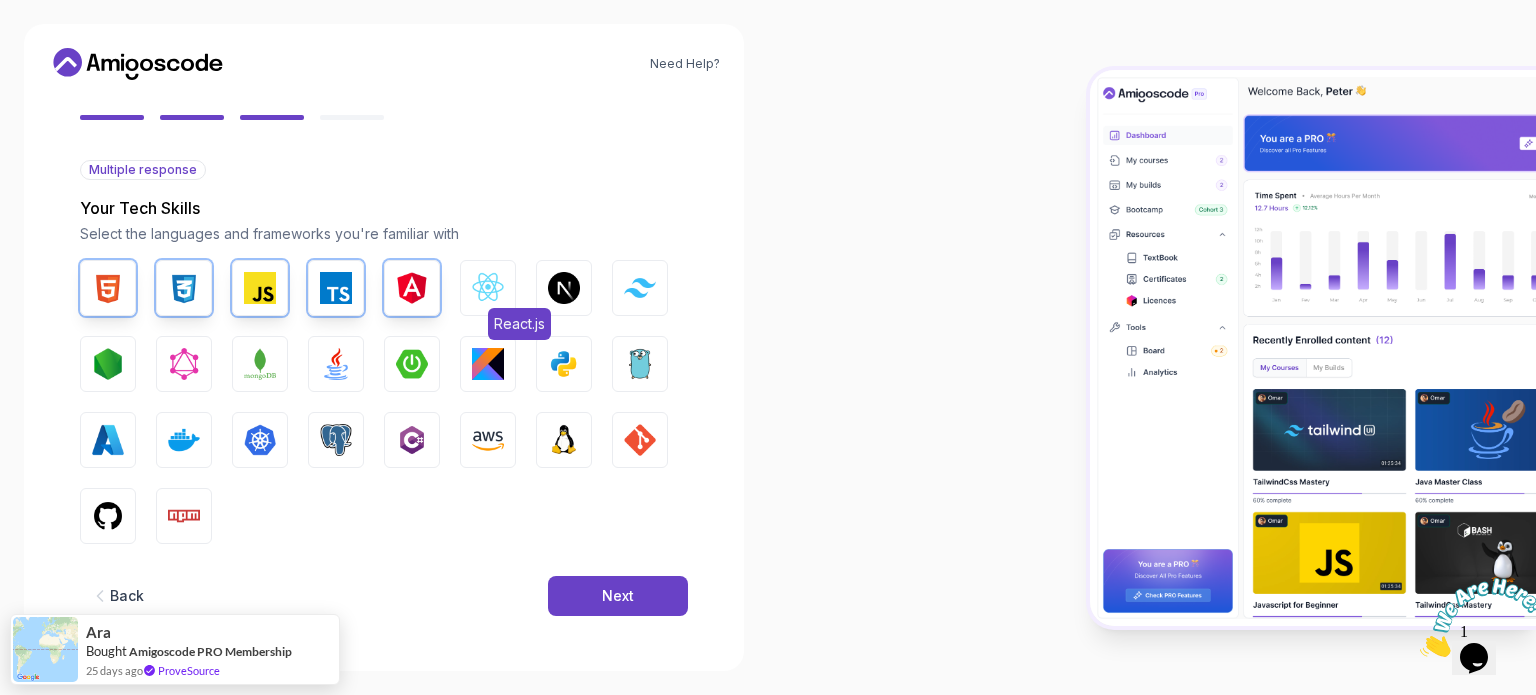 click on "React.js" at bounding box center [488, 288] 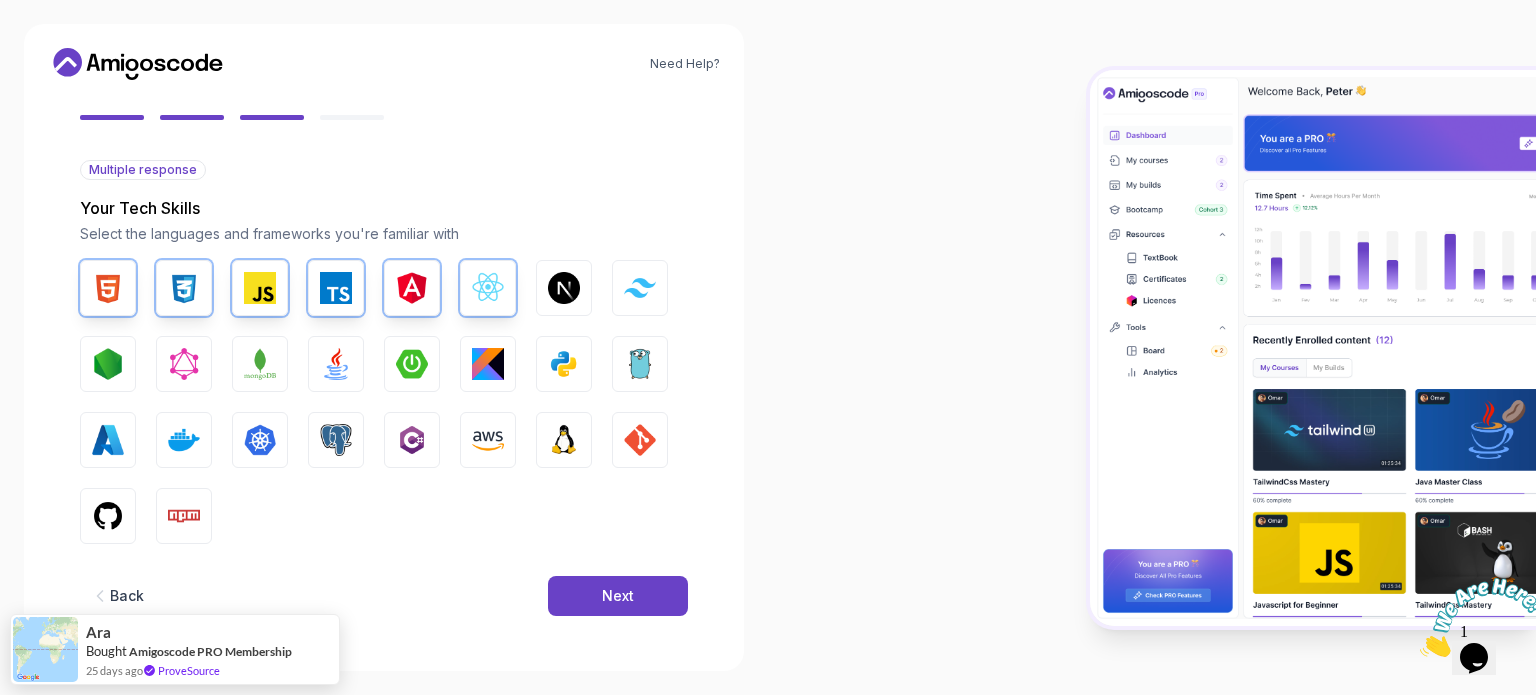 click on "HTML CSS JavaScript TypeScript Angular React.js Next.js Tailwind CSS Node.js GraphQL MongoDB Java Spring Boot Kotlin Python Go Azure Docker Kubernetes PostgreSQL C# AWS Linux GIT GitHub Npm" at bounding box center (384, 402) 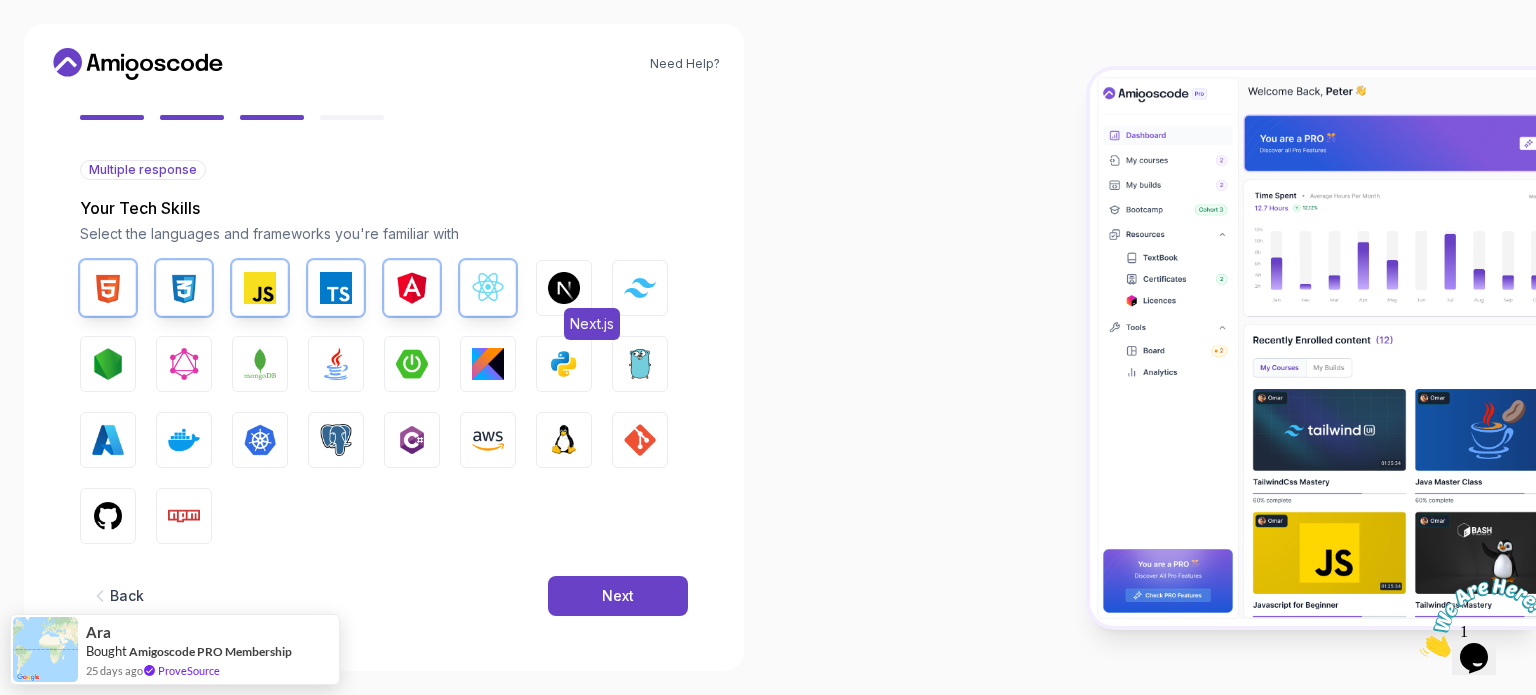 click at bounding box center [564, 288] 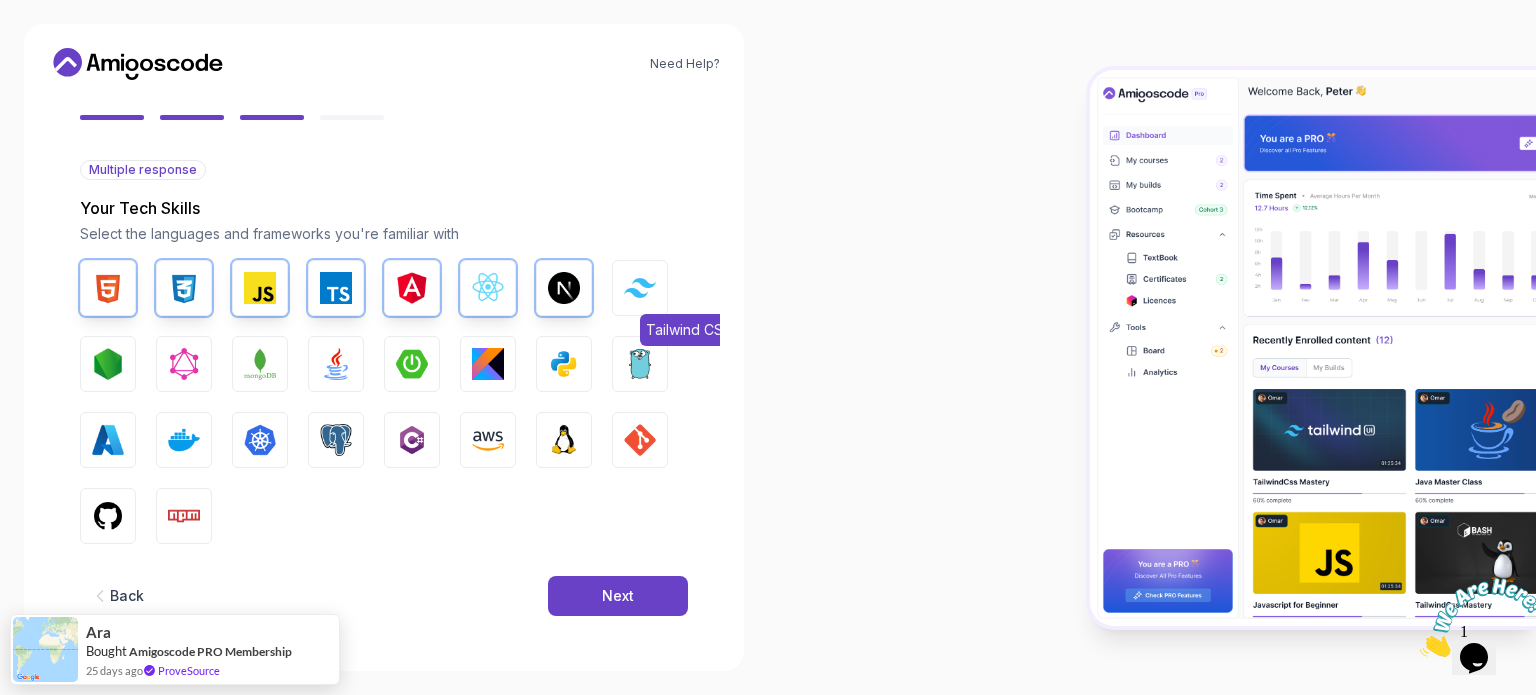 click on "Tailwind CSS" at bounding box center (640, 288) 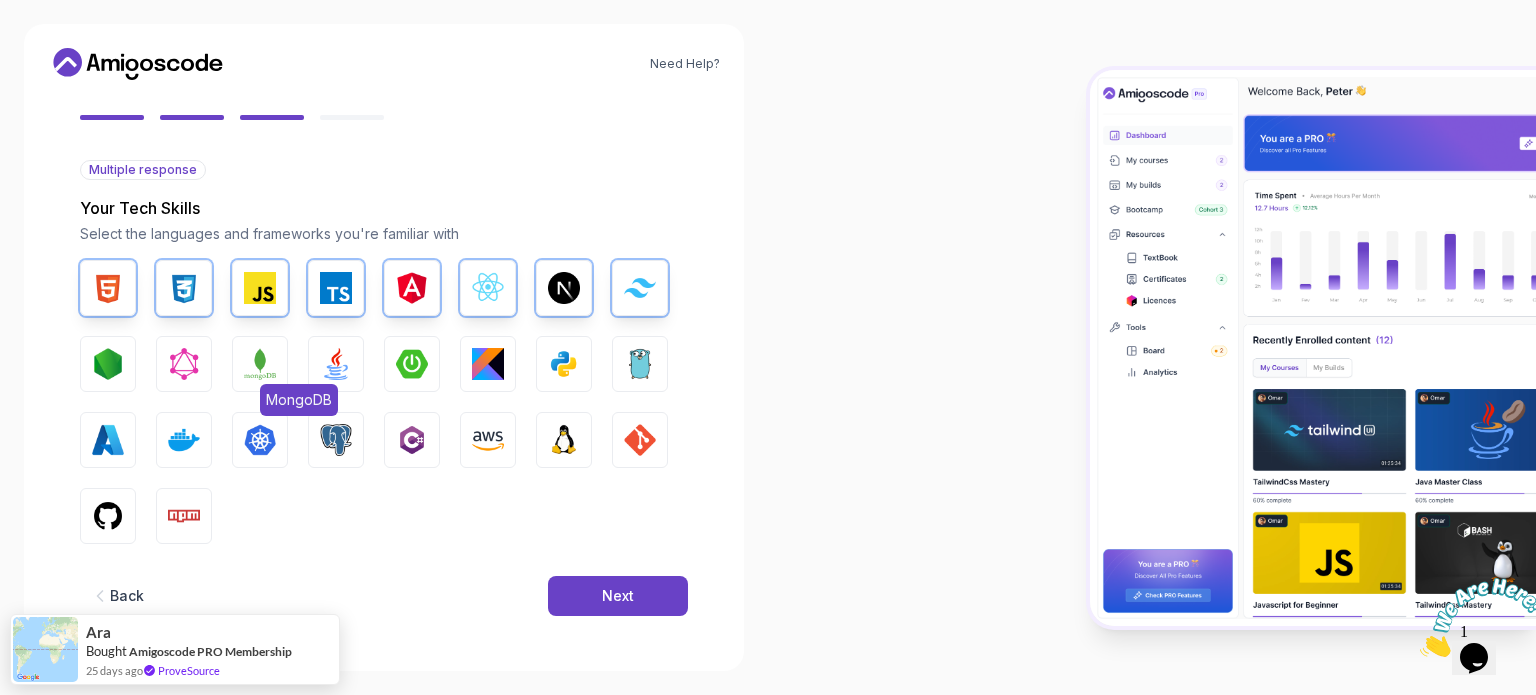 click at bounding box center (260, 364) 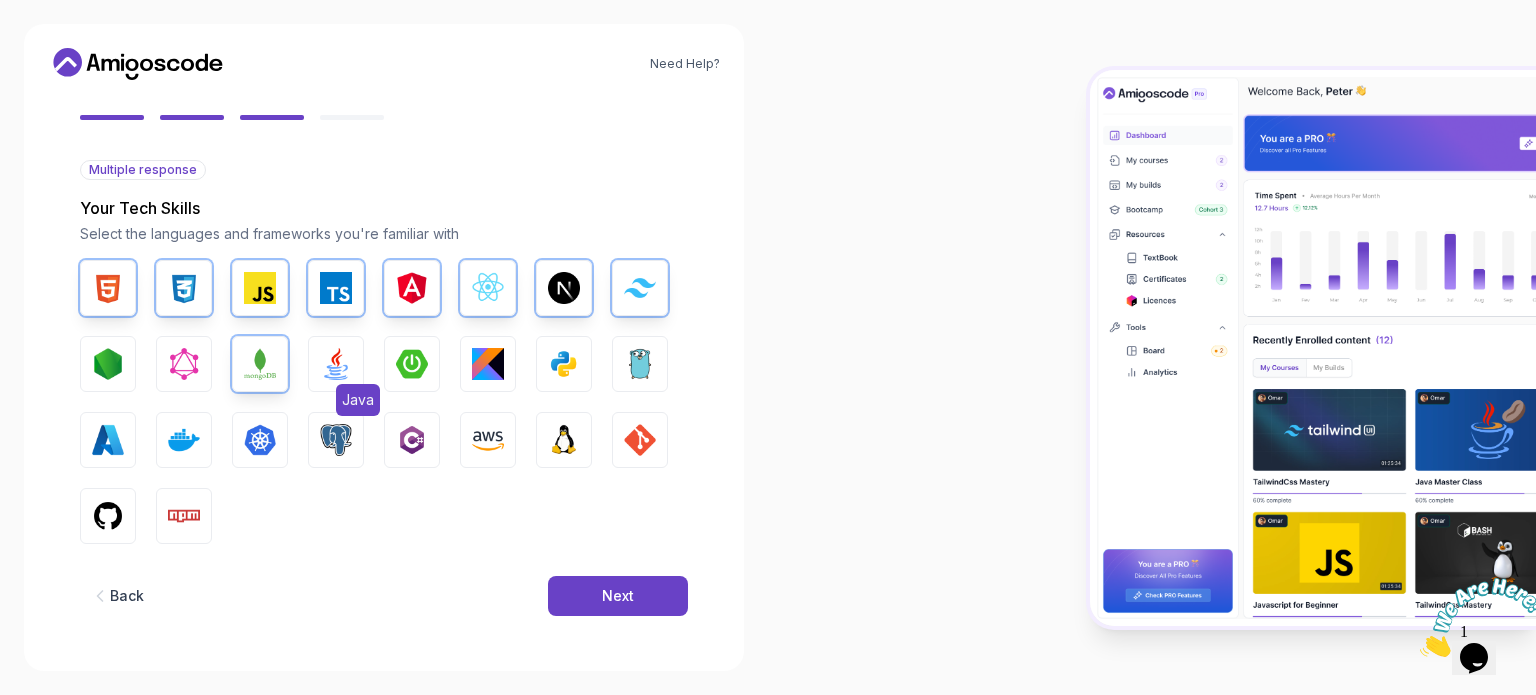 click on "Java" at bounding box center (336, 364) 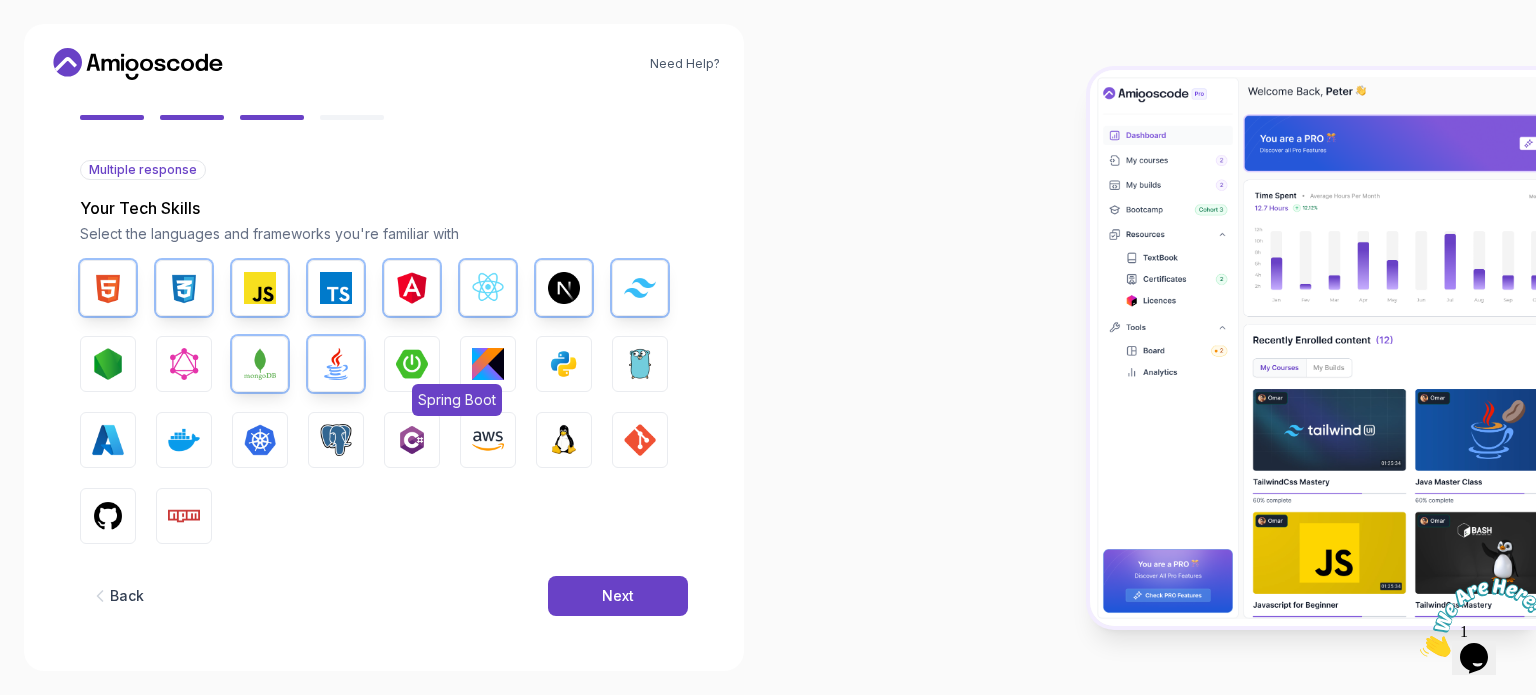 click at bounding box center [412, 364] 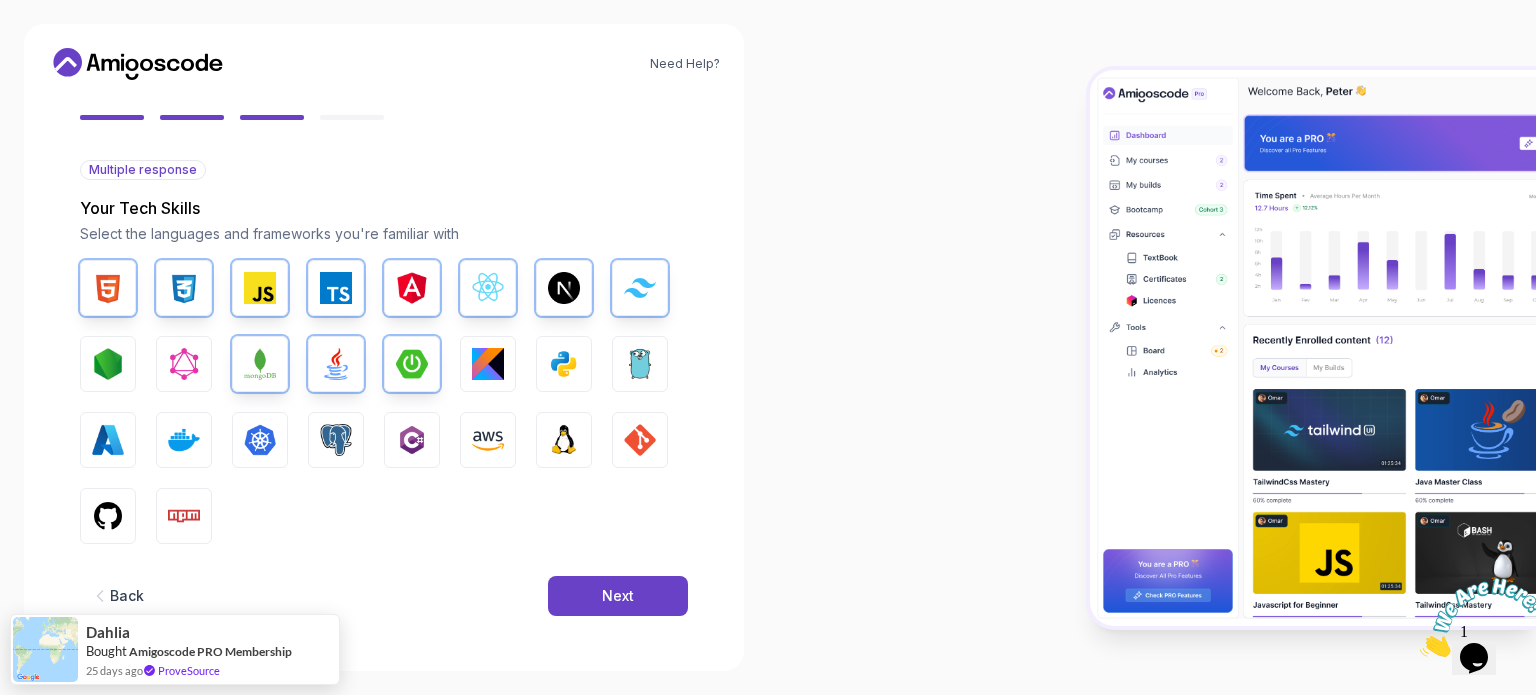click on "AWS" at bounding box center (488, 440) 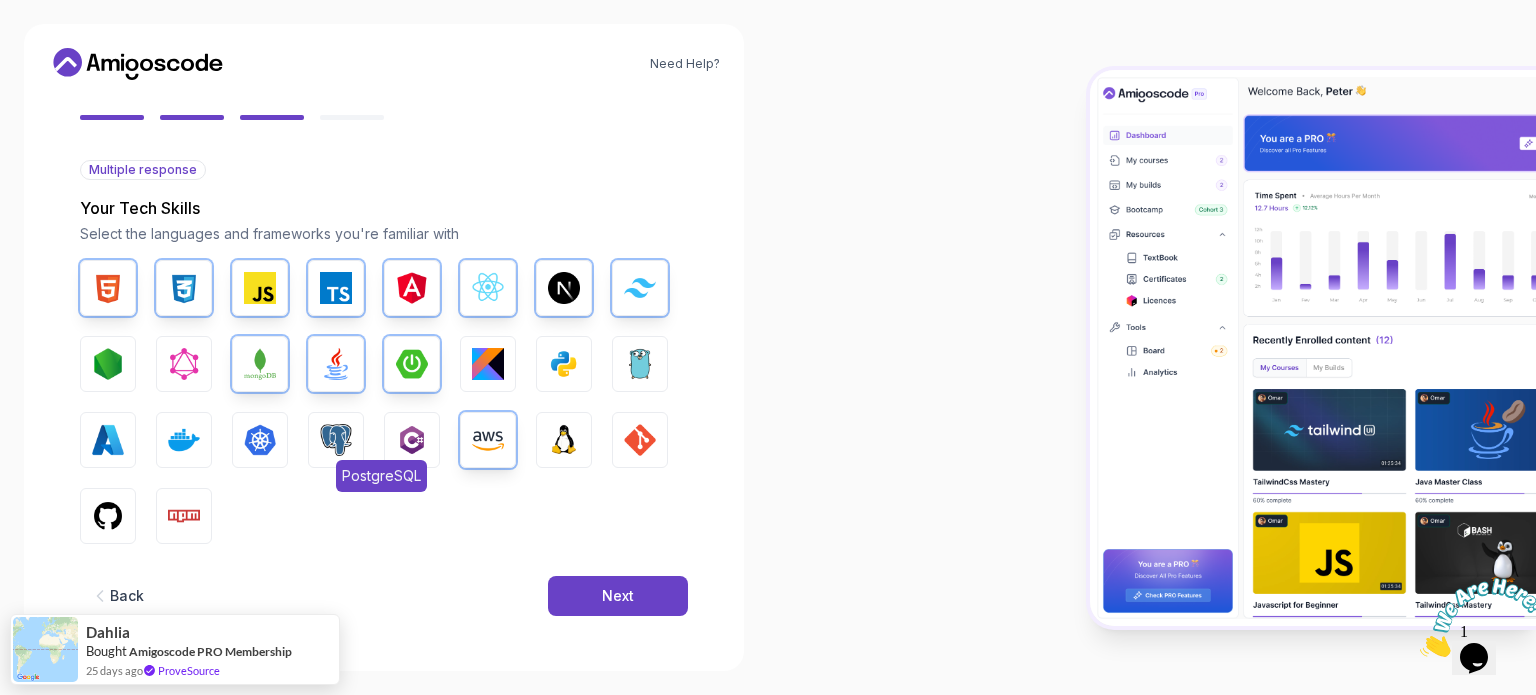 click at bounding box center [336, 440] 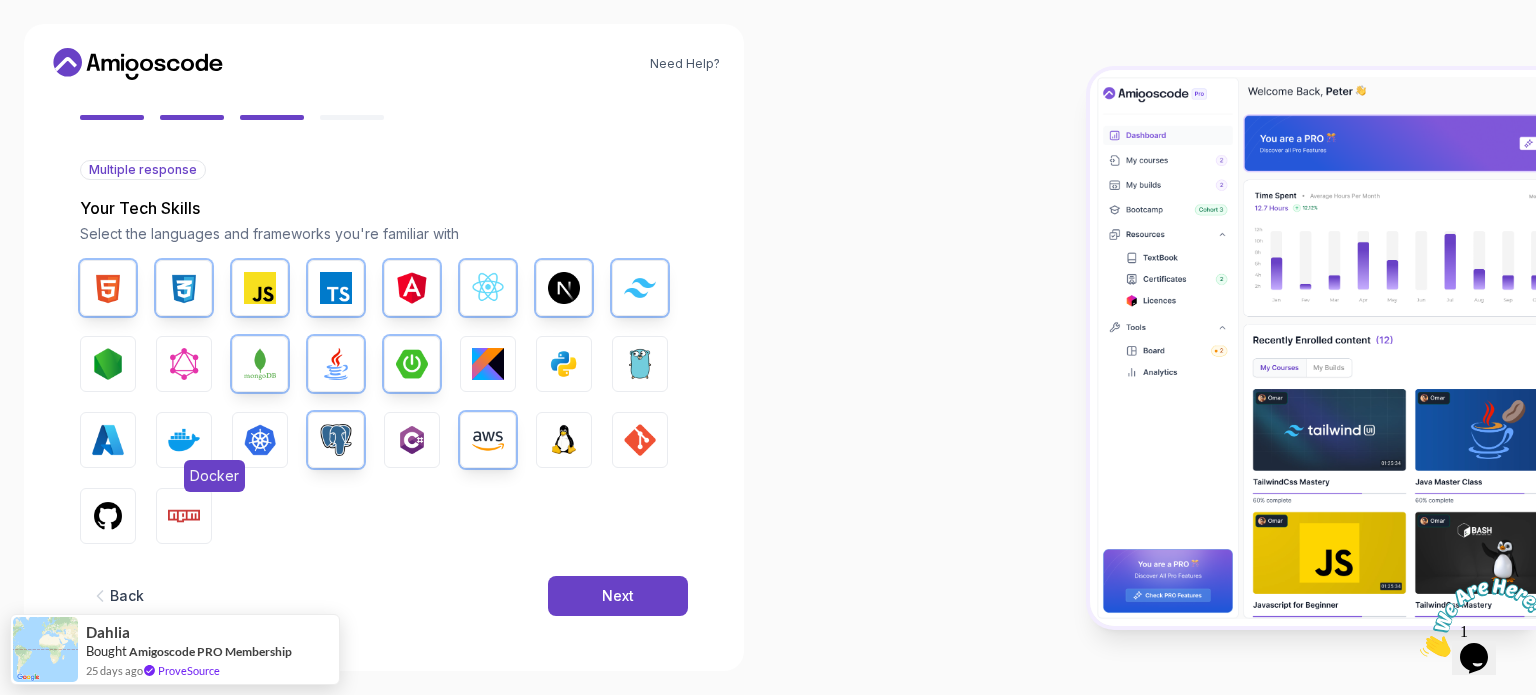 click at bounding box center (184, 440) 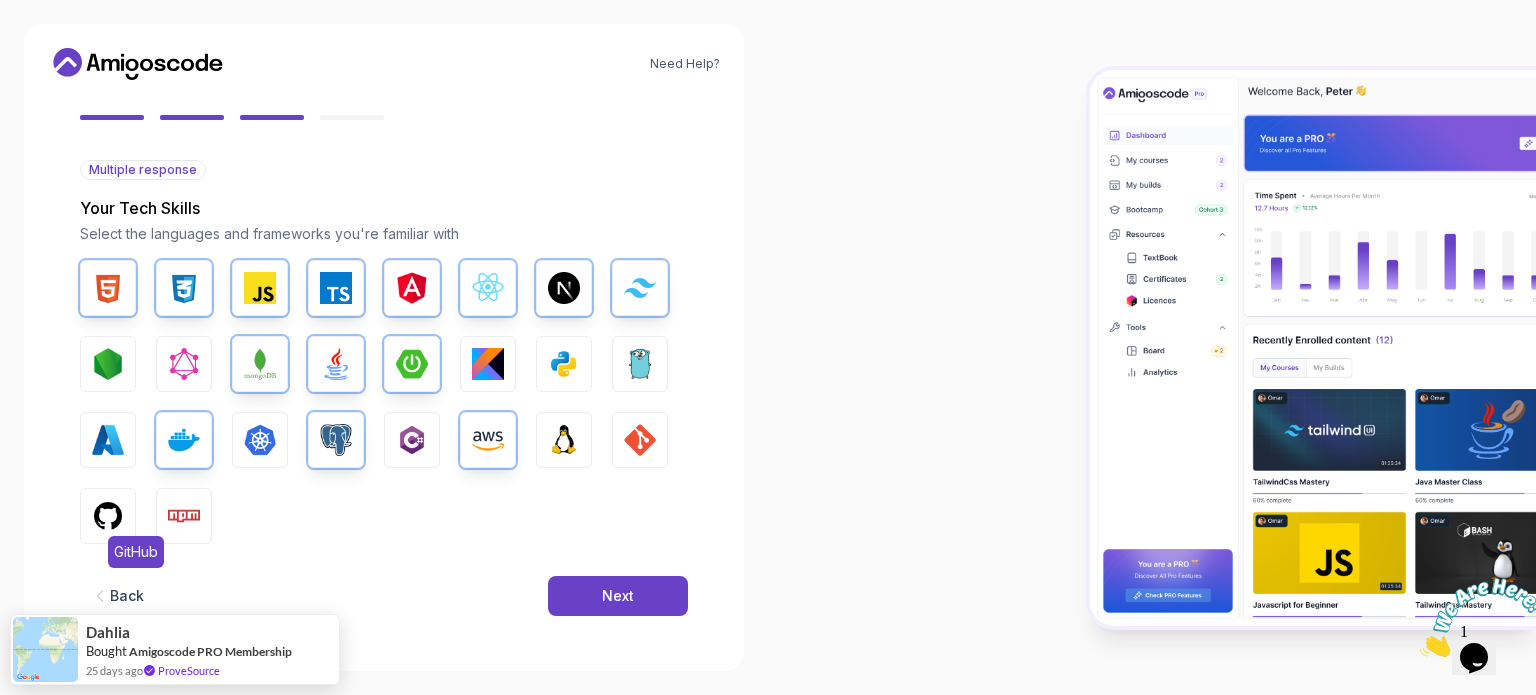 click at bounding box center (108, 516) 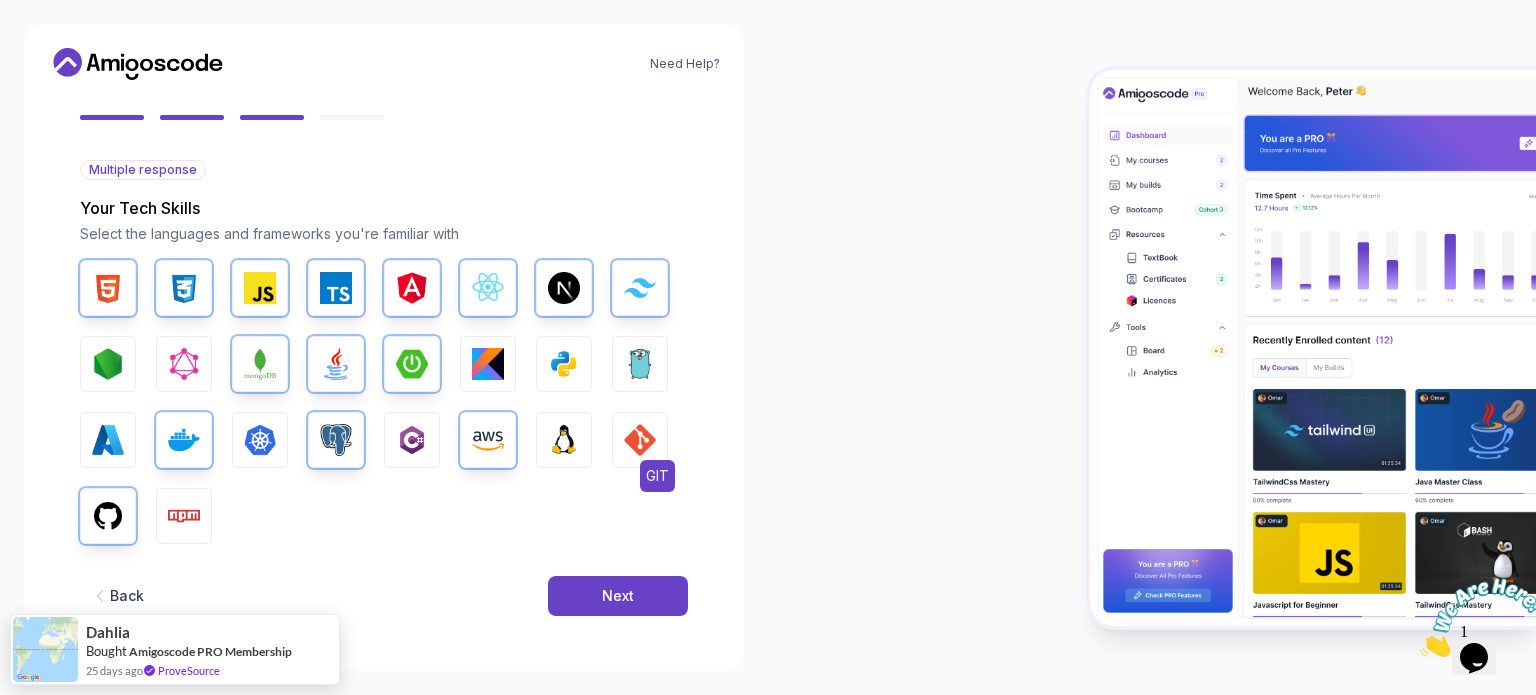click on "GIT" at bounding box center (657, 476) 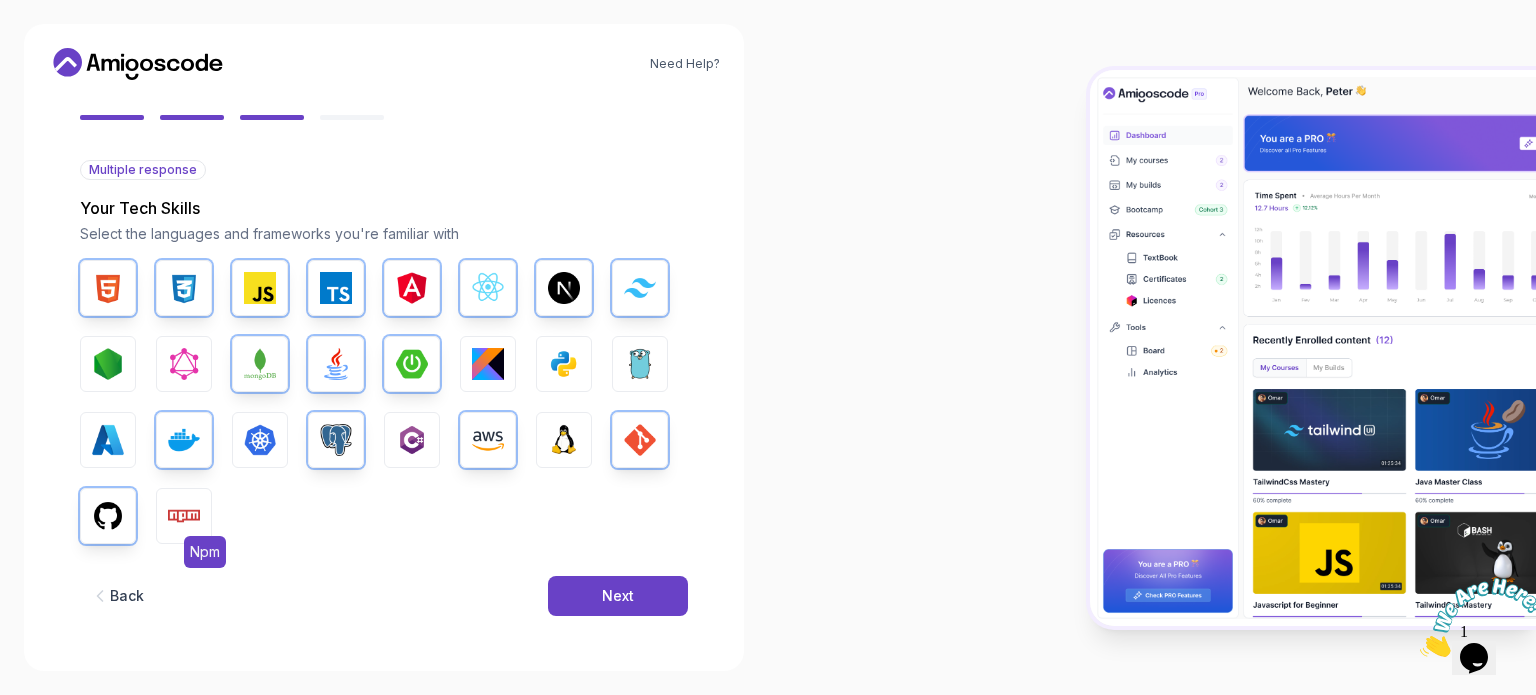 click on "Npm" at bounding box center [184, 516] 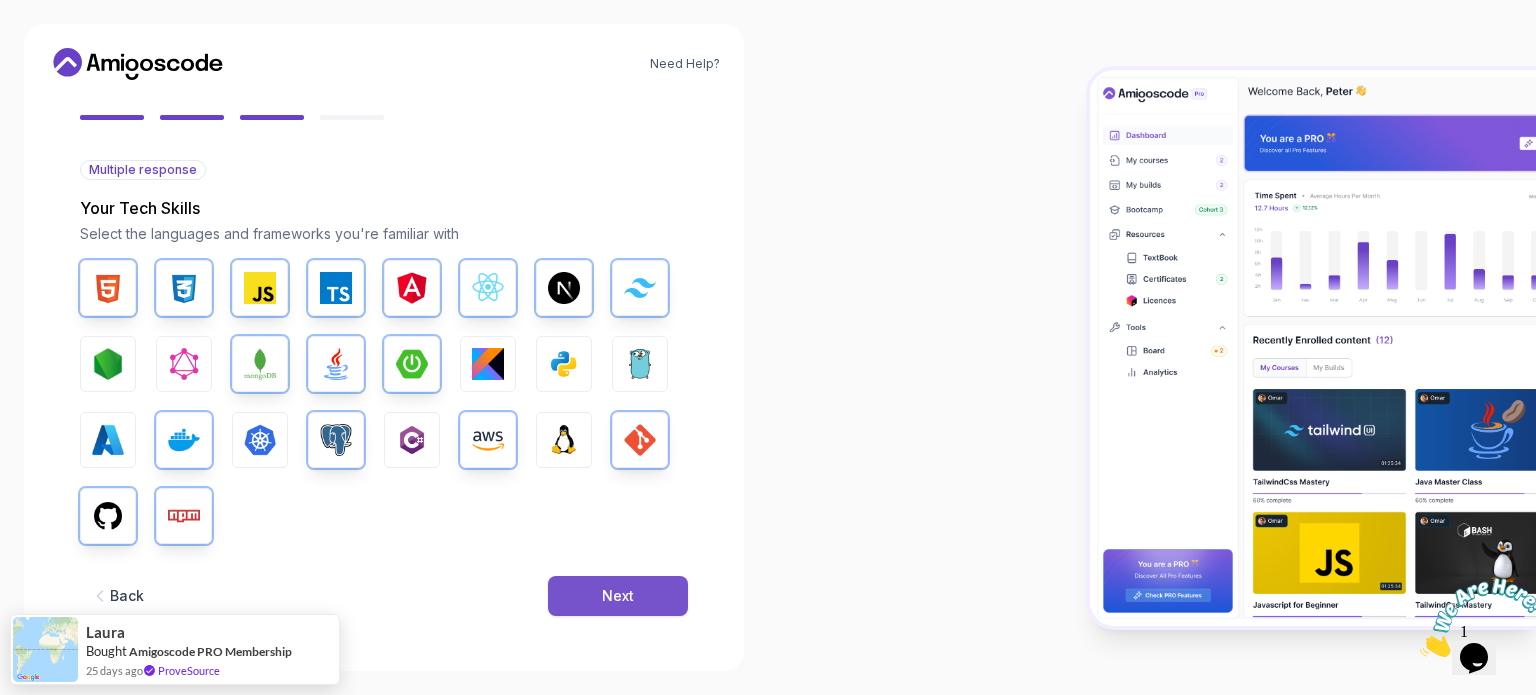 click on "Next" at bounding box center [618, 596] 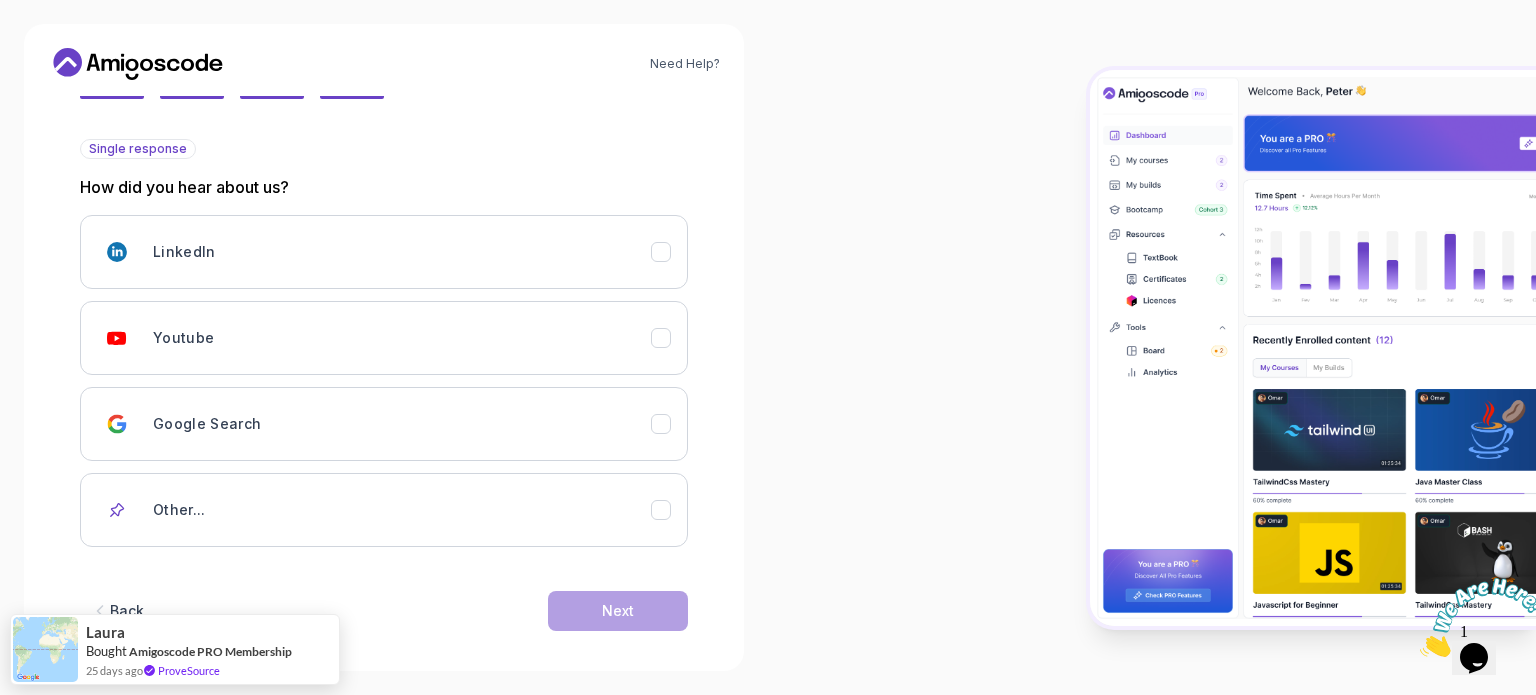 scroll, scrollTop: 206, scrollLeft: 0, axis: vertical 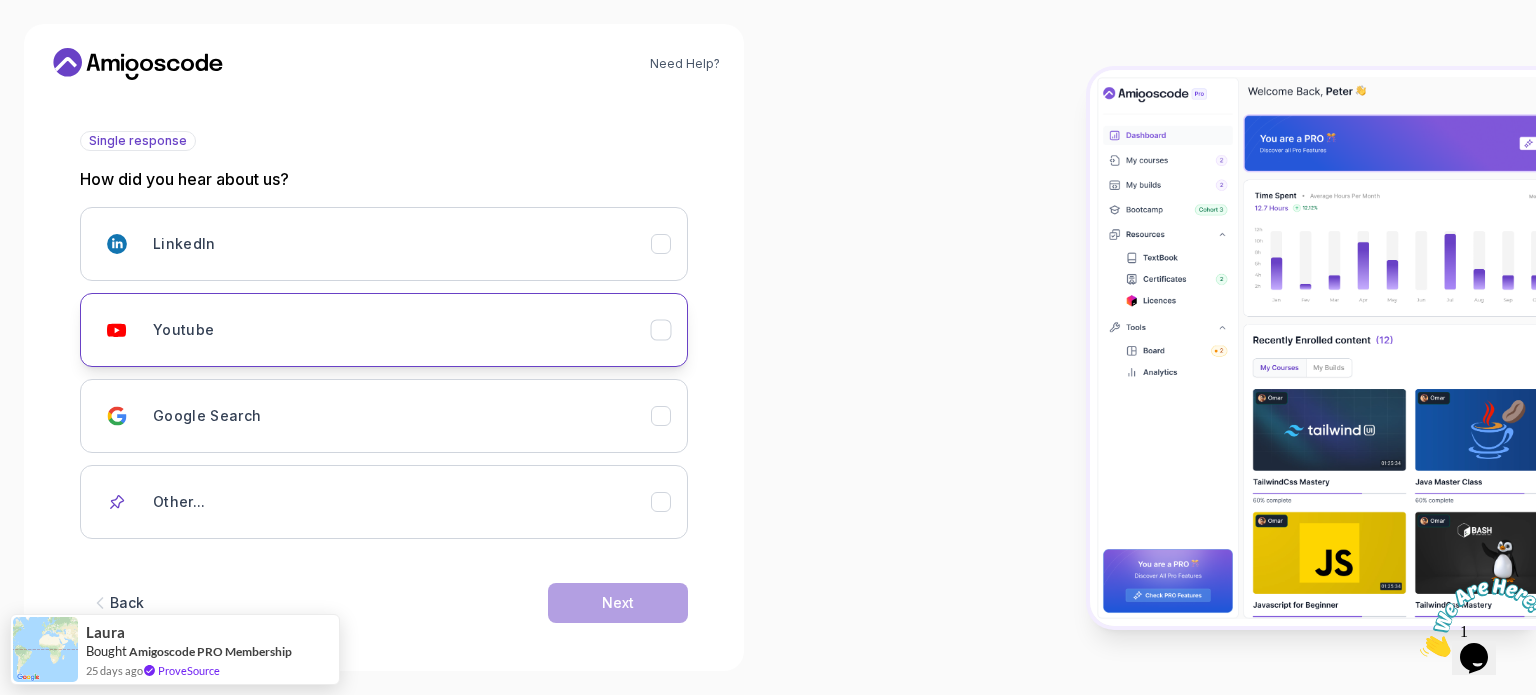 click 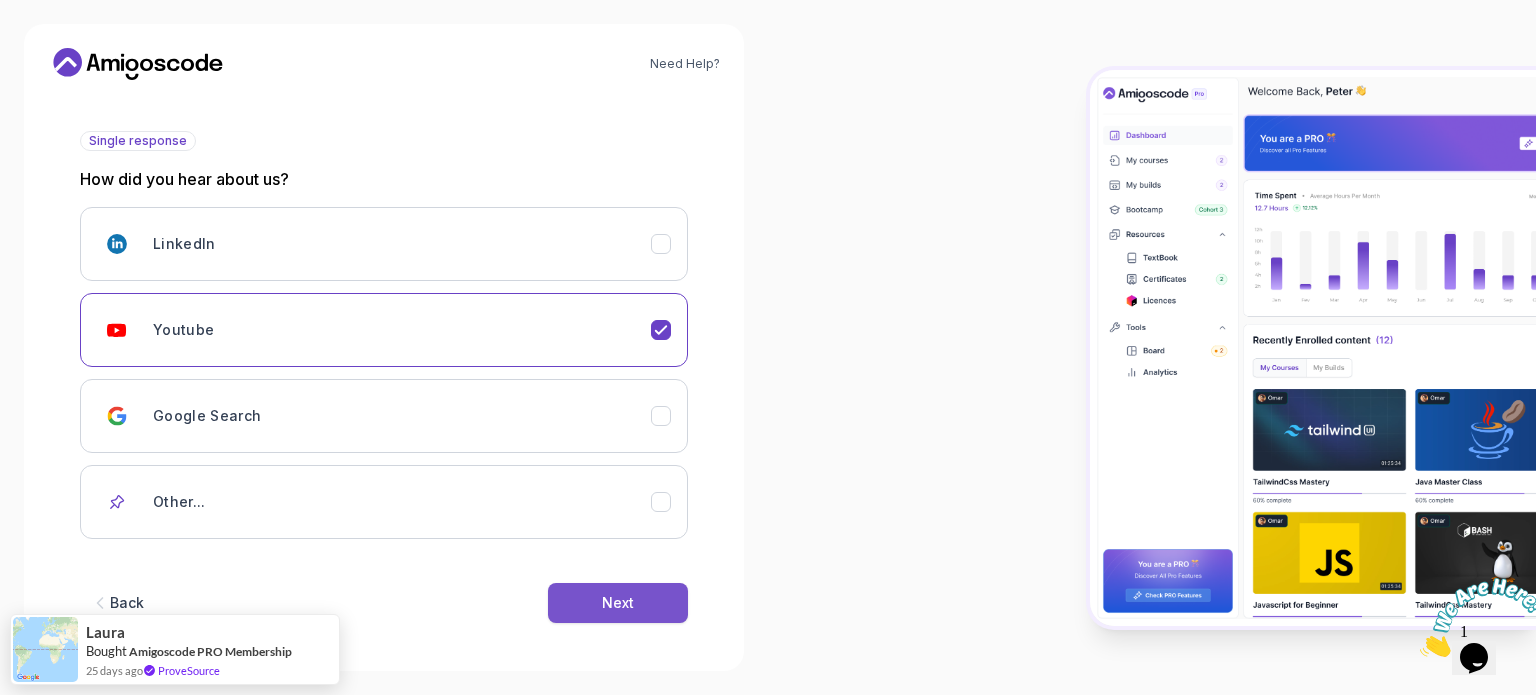 click on "Next" at bounding box center (618, 603) 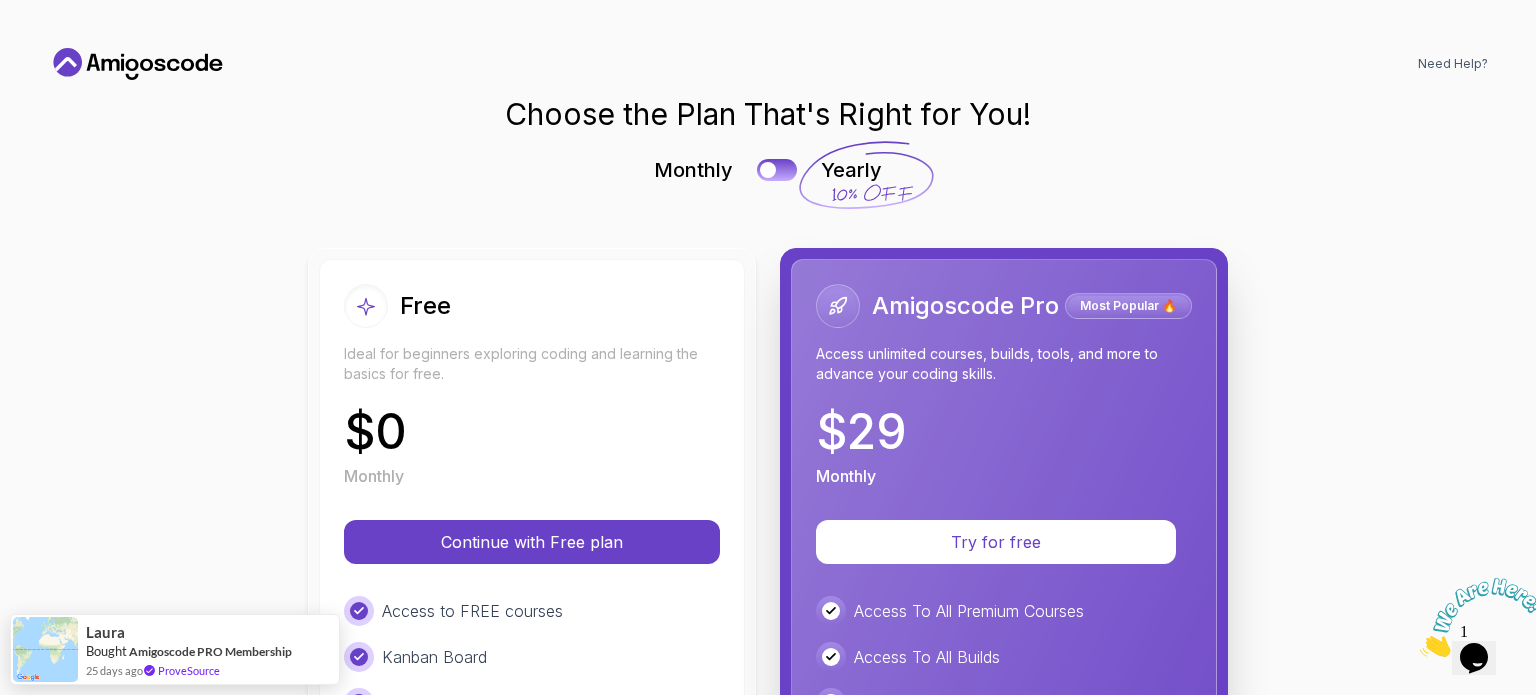 scroll, scrollTop: 0, scrollLeft: 0, axis: both 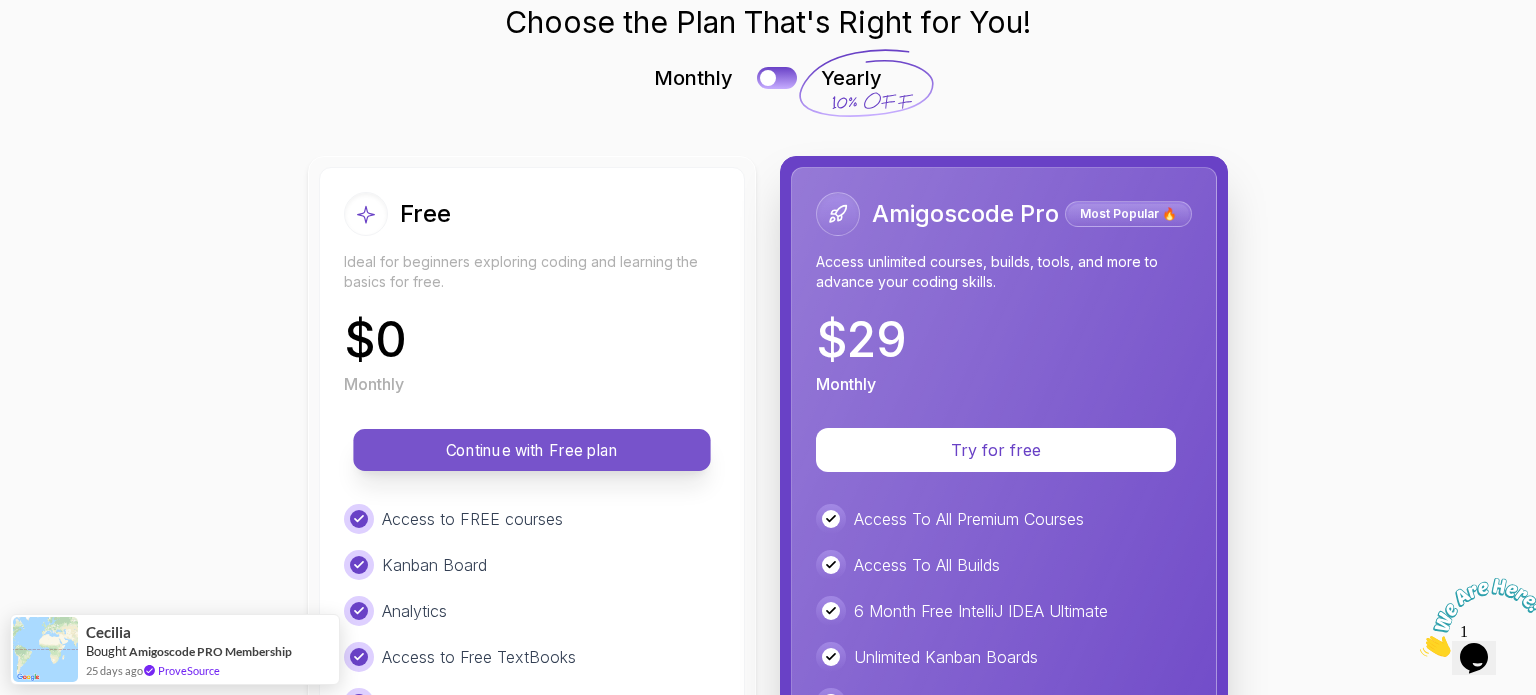 click on "Continue with Free plan" at bounding box center (532, 450) 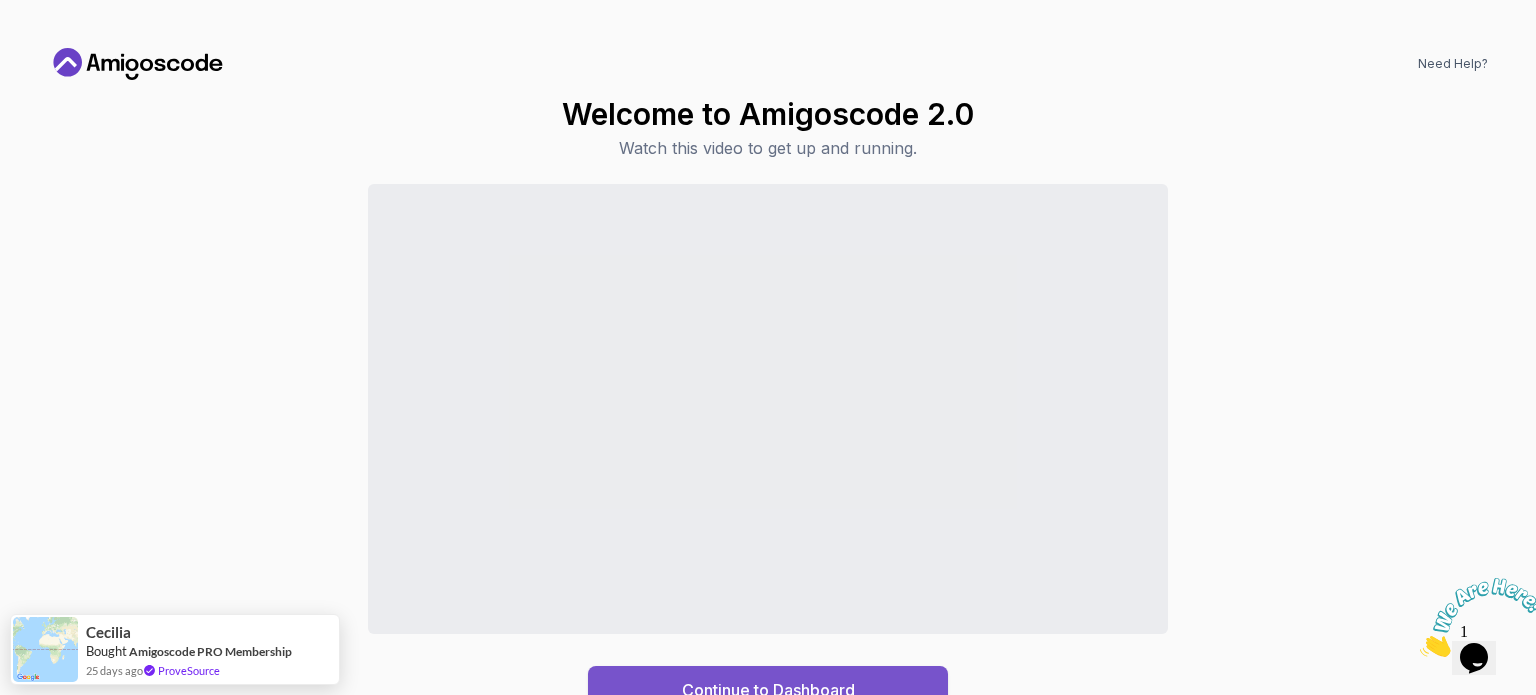 click on "Continue to Dashboard" at bounding box center (768, 690) 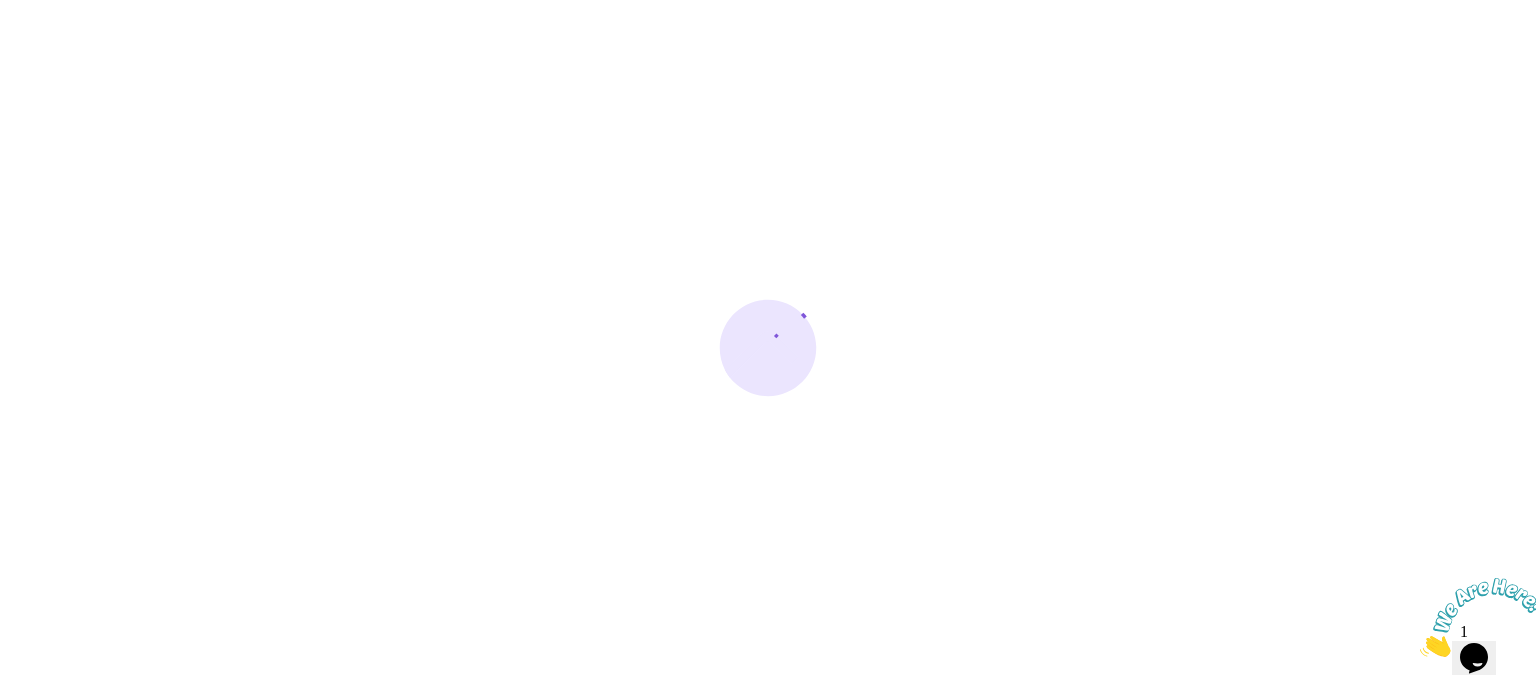 click at bounding box center (768, 347) 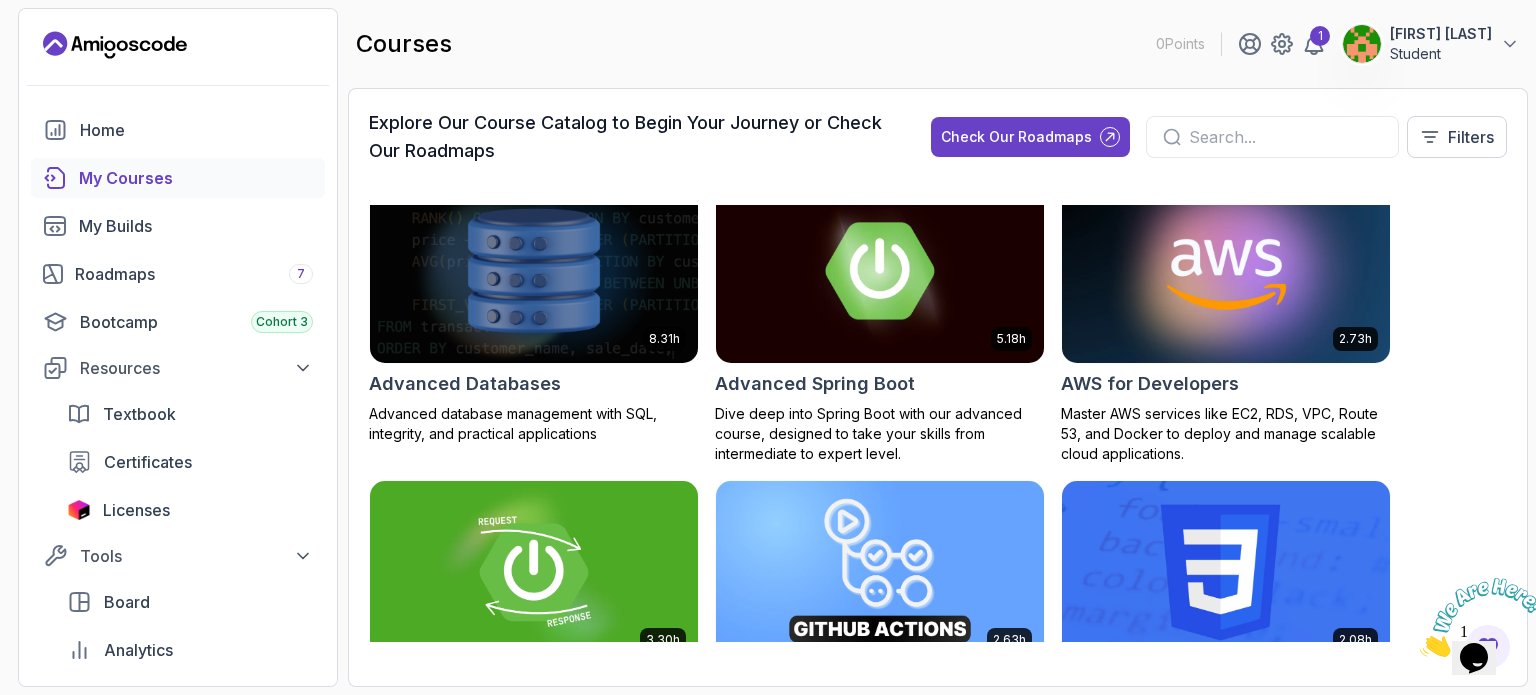scroll, scrollTop: 0, scrollLeft: 0, axis: both 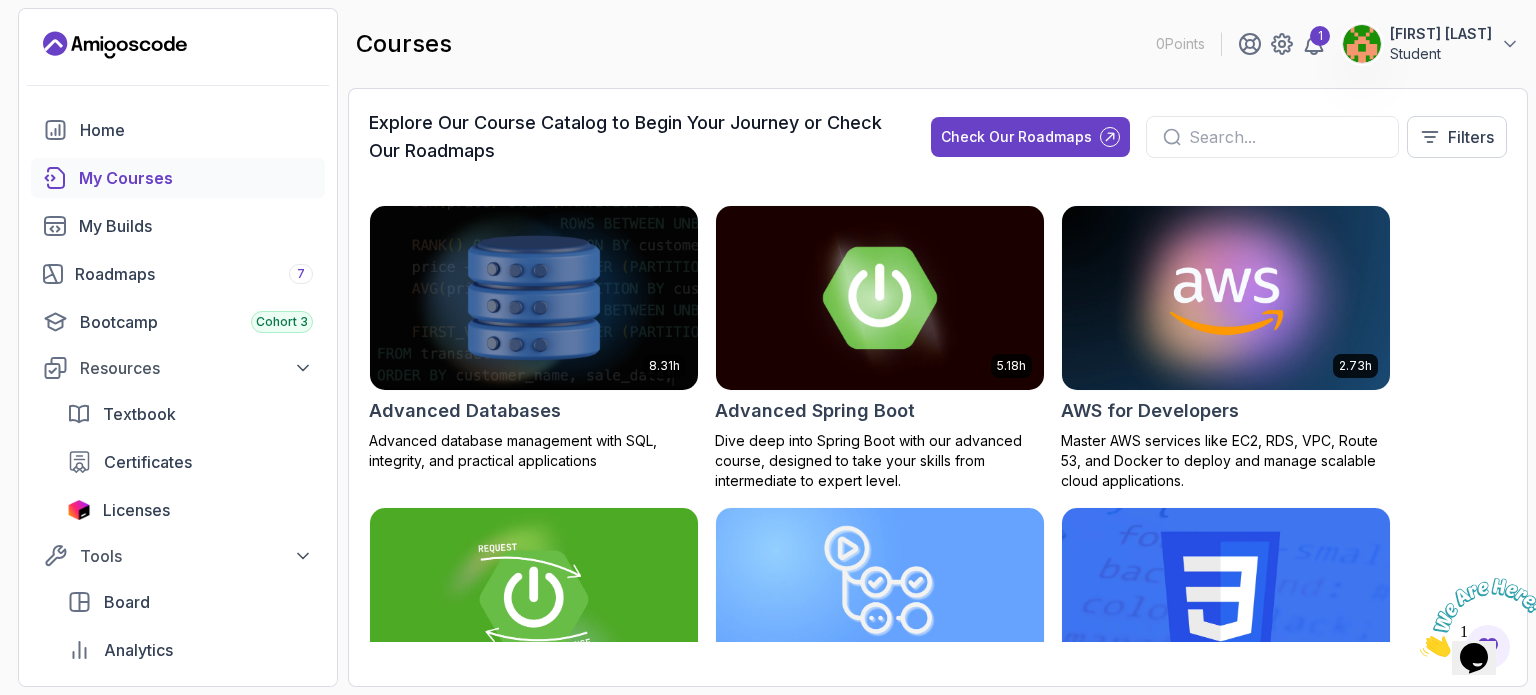 click at bounding box center (880, 297) 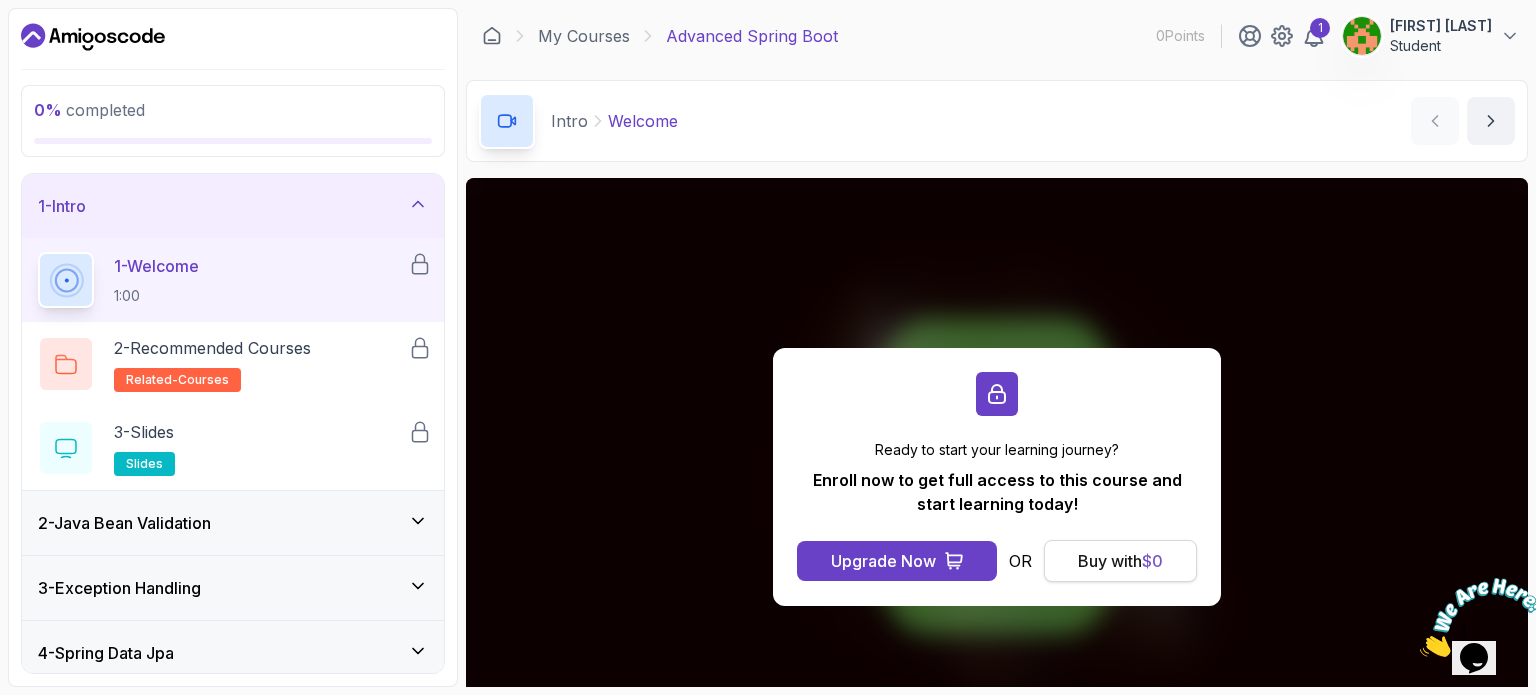 click on "$ 0" at bounding box center [1152, 561] 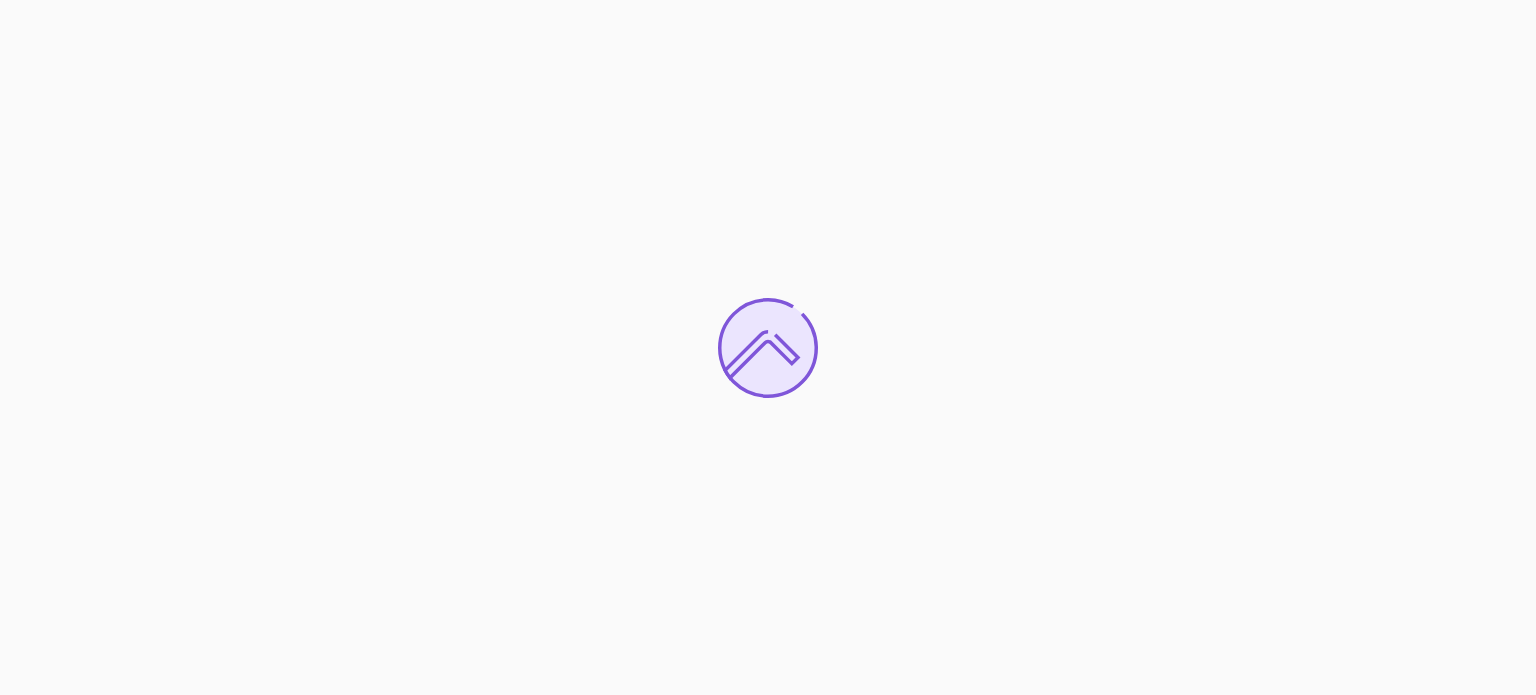 scroll, scrollTop: 0, scrollLeft: 0, axis: both 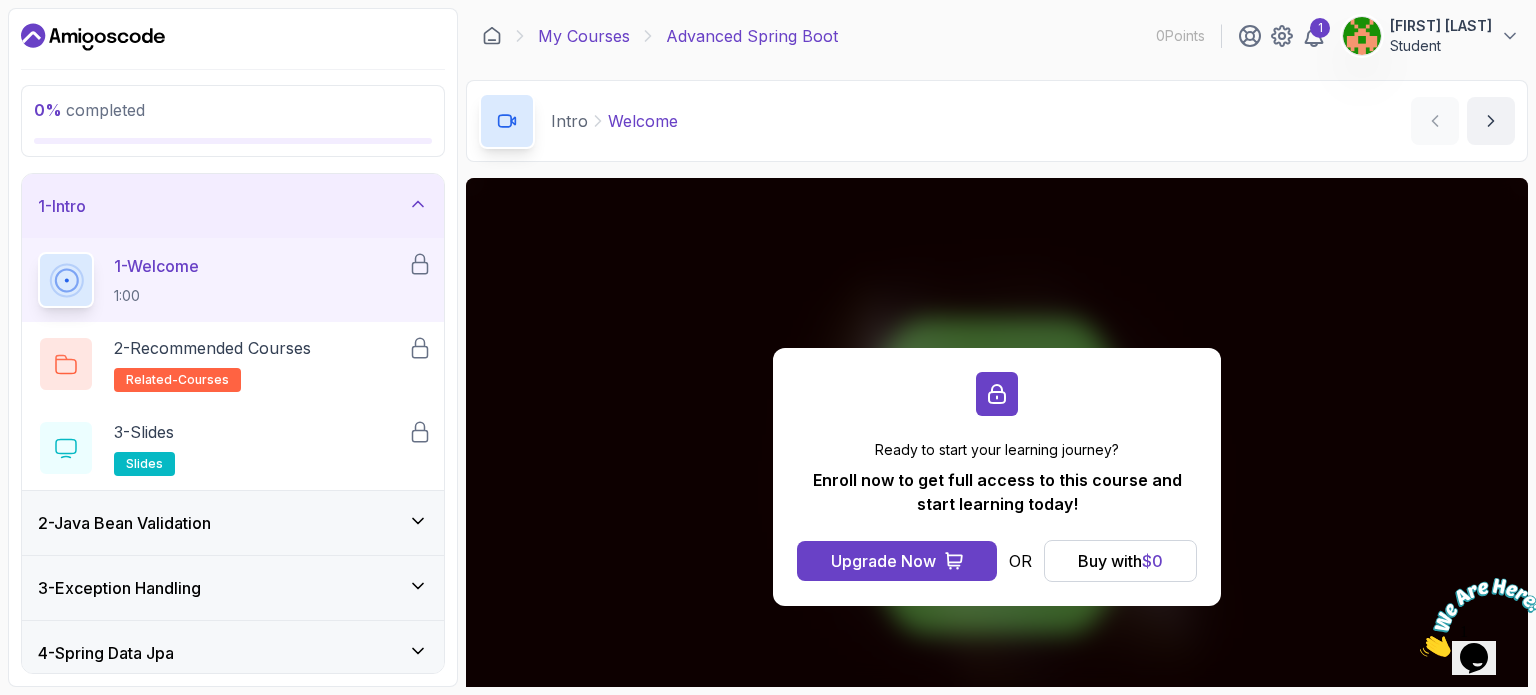 click on "My Courses" at bounding box center (584, 36) 